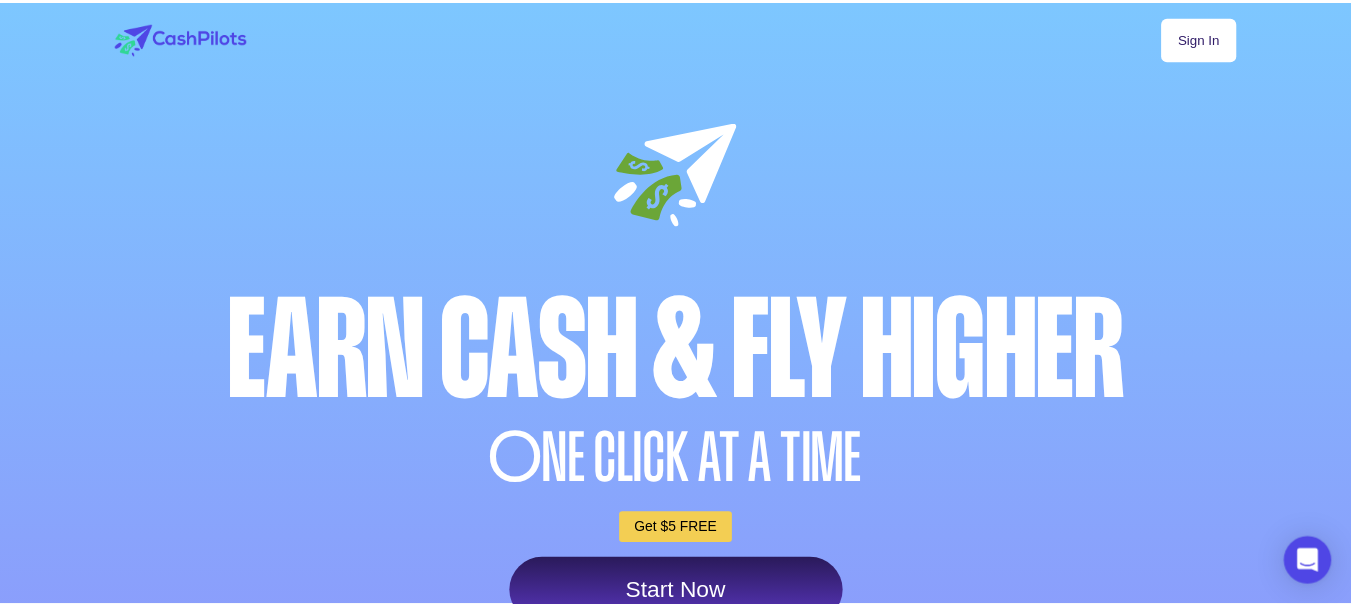 scroll, scrollTop: 0, scrollLeft: 0, axis: both 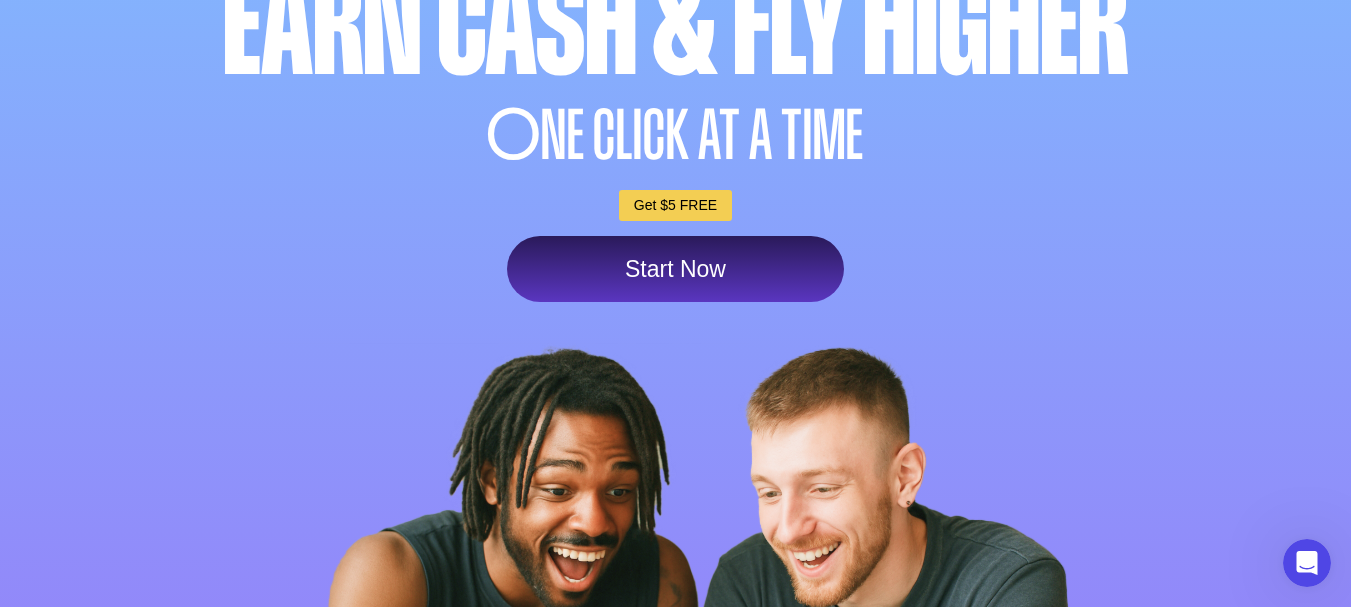 click on "O" at bounding box center [514, 135] 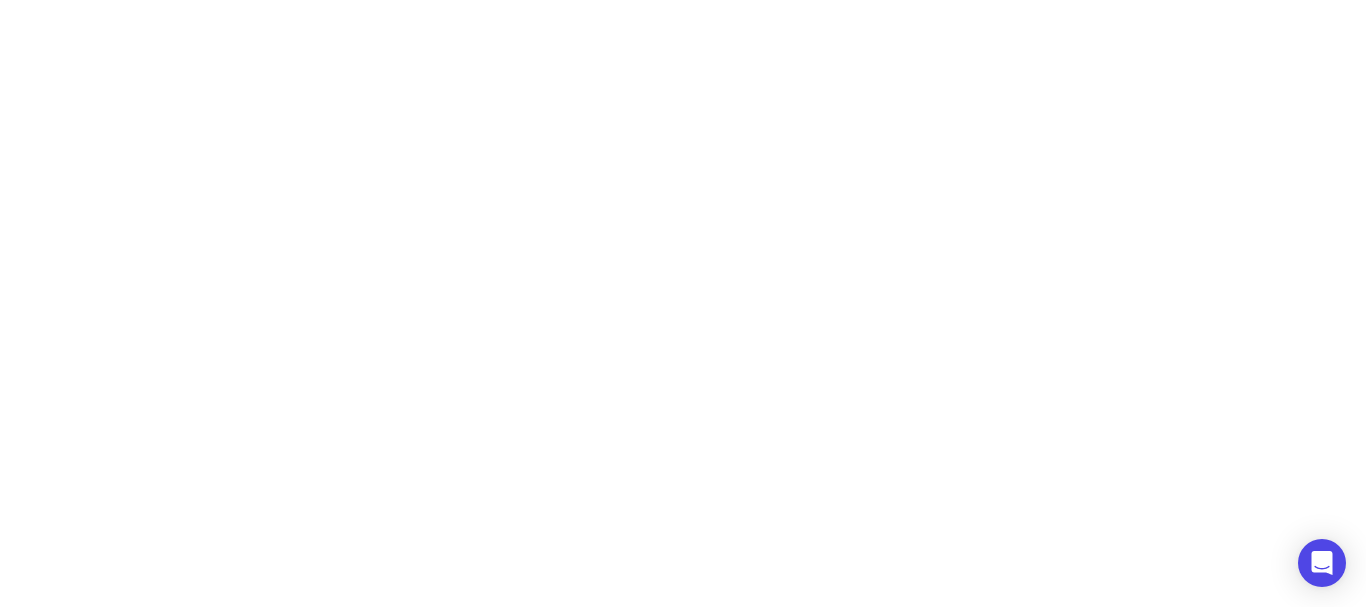 scroll, scrollTop: 0, scrollLeft: 0, axis: both 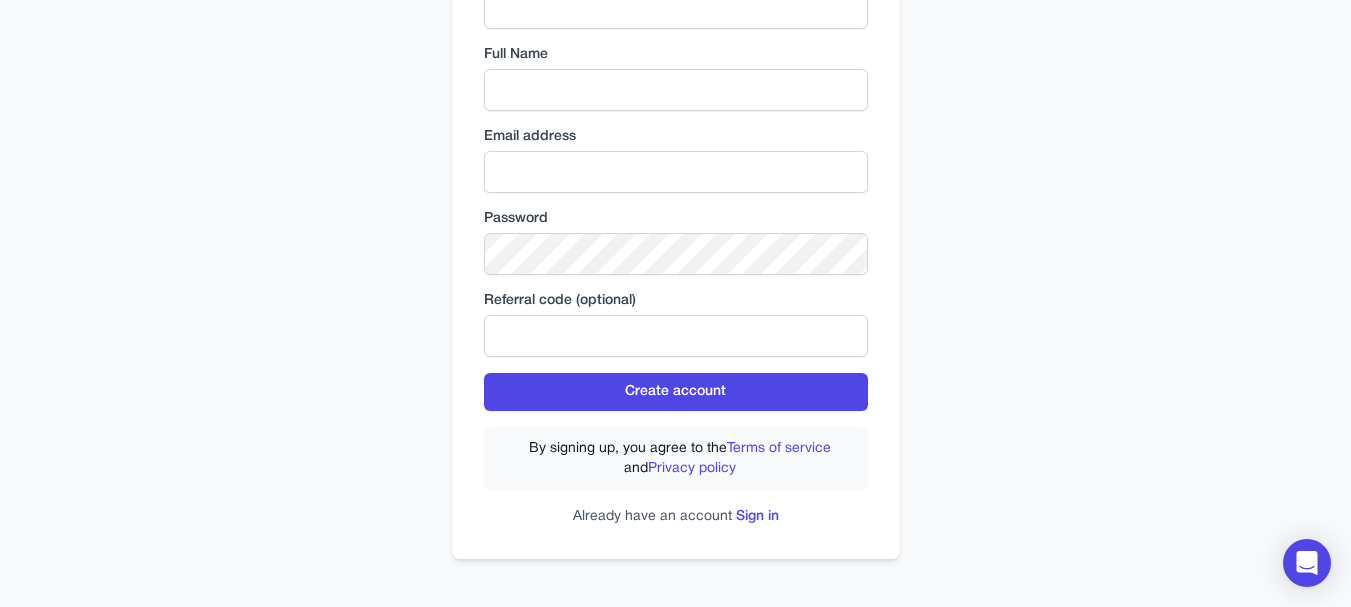 drag, startPoint x: 1365, startPoint y: 142, endPoint x: 1187, endPoint y: 110, distance: 180.85353 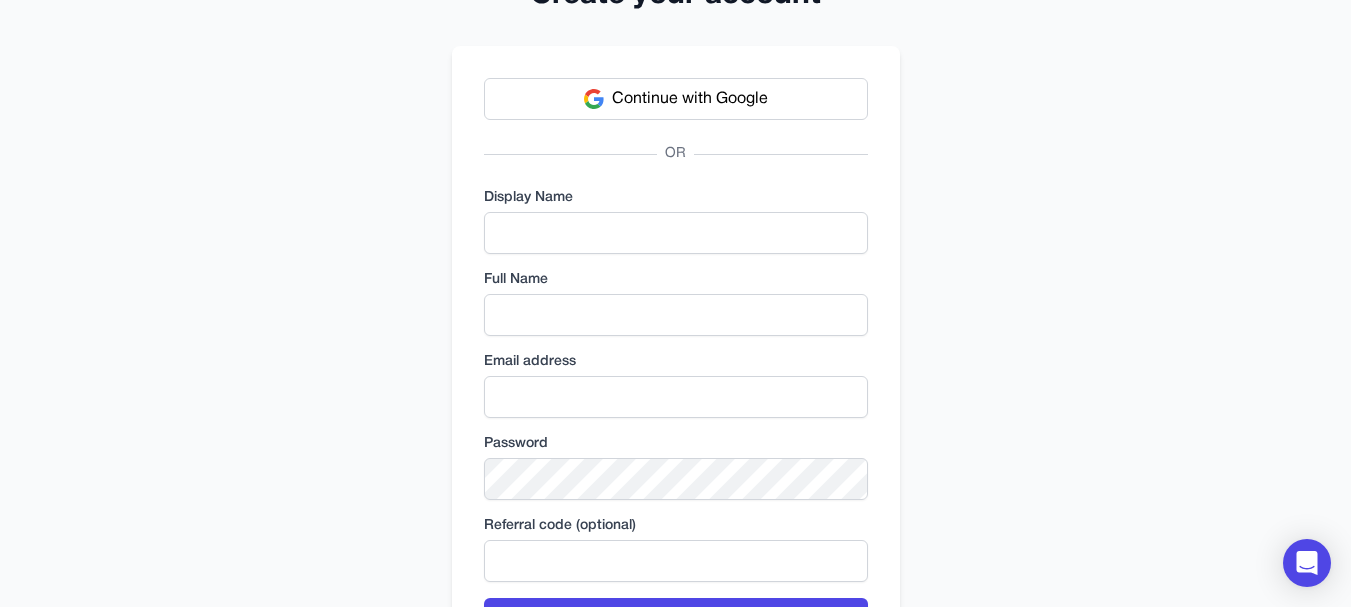 scroll, scrollTop: 0, scrollLeft: 0, axis: both 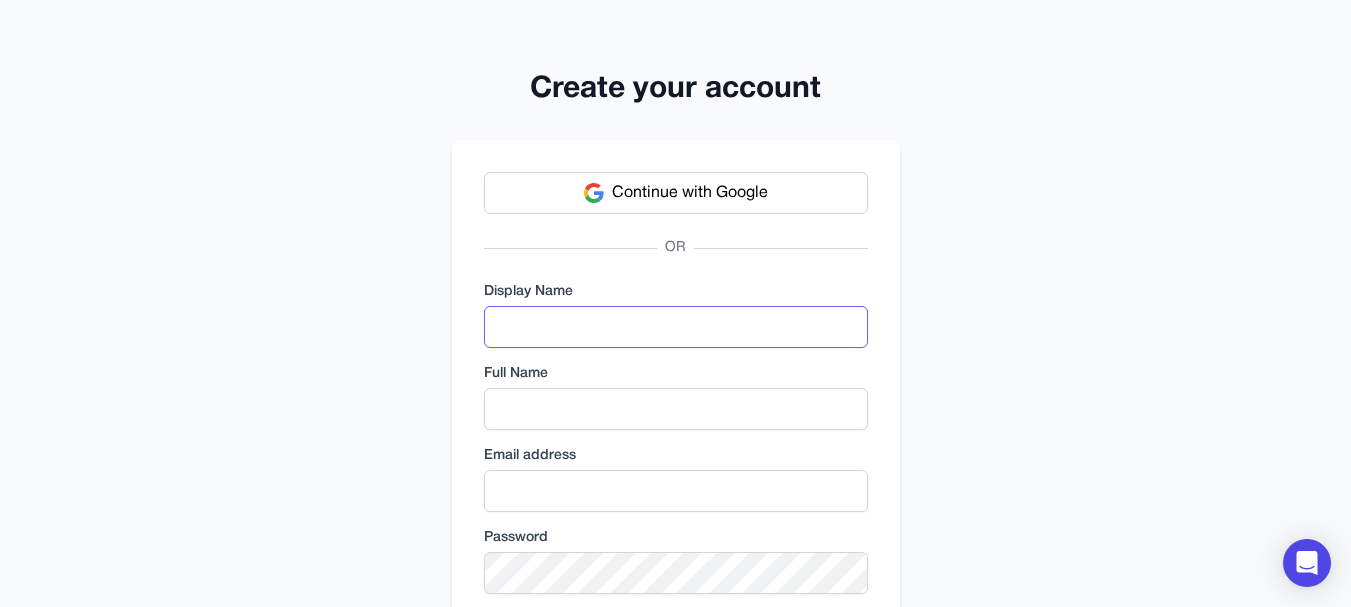 click at bounding box center (676, 327) 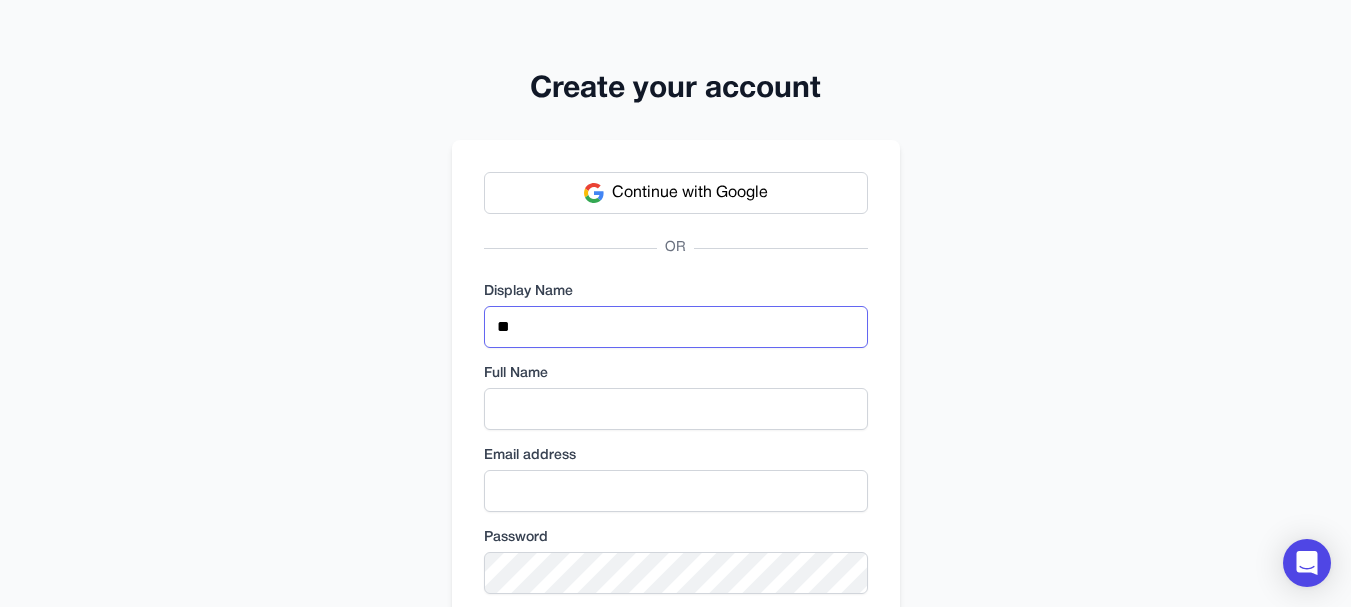 type on "*" 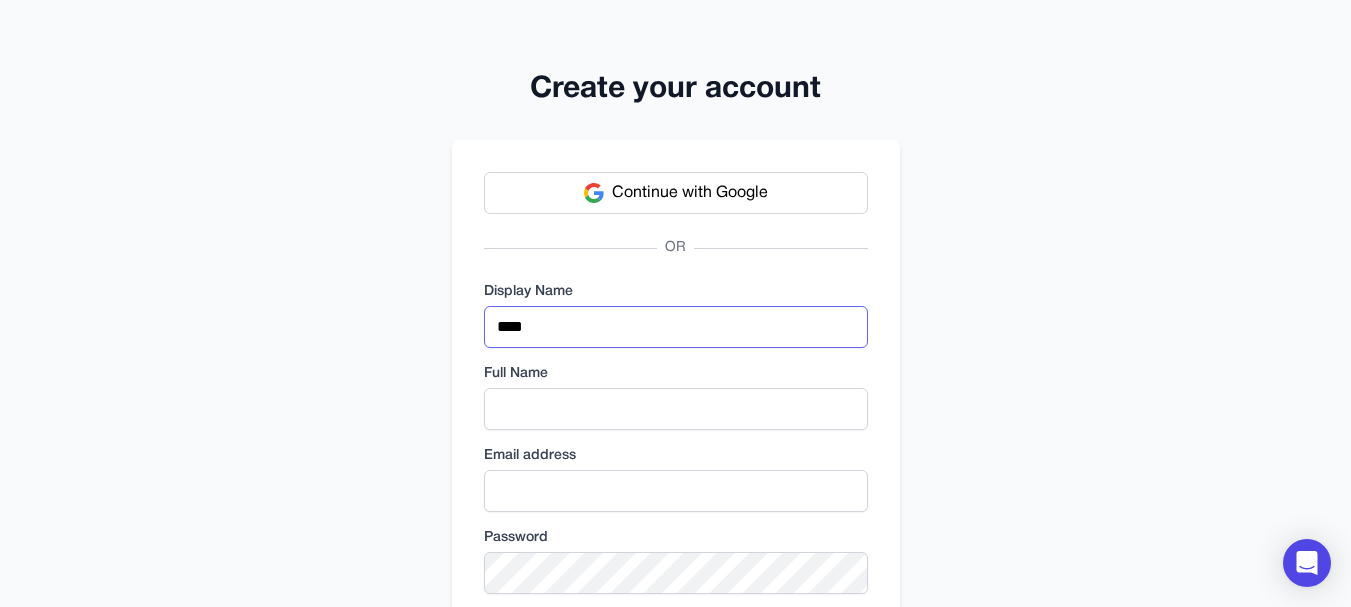 type on "****" 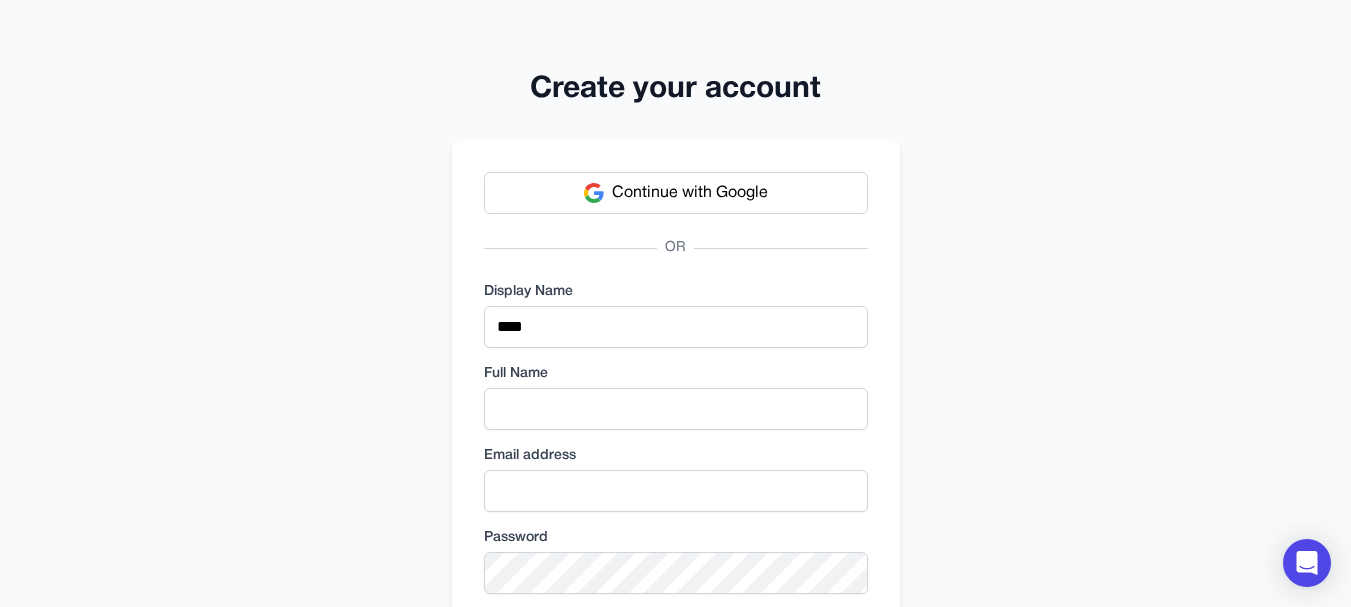 click on "Full Name" at bounding box center [676, 397] 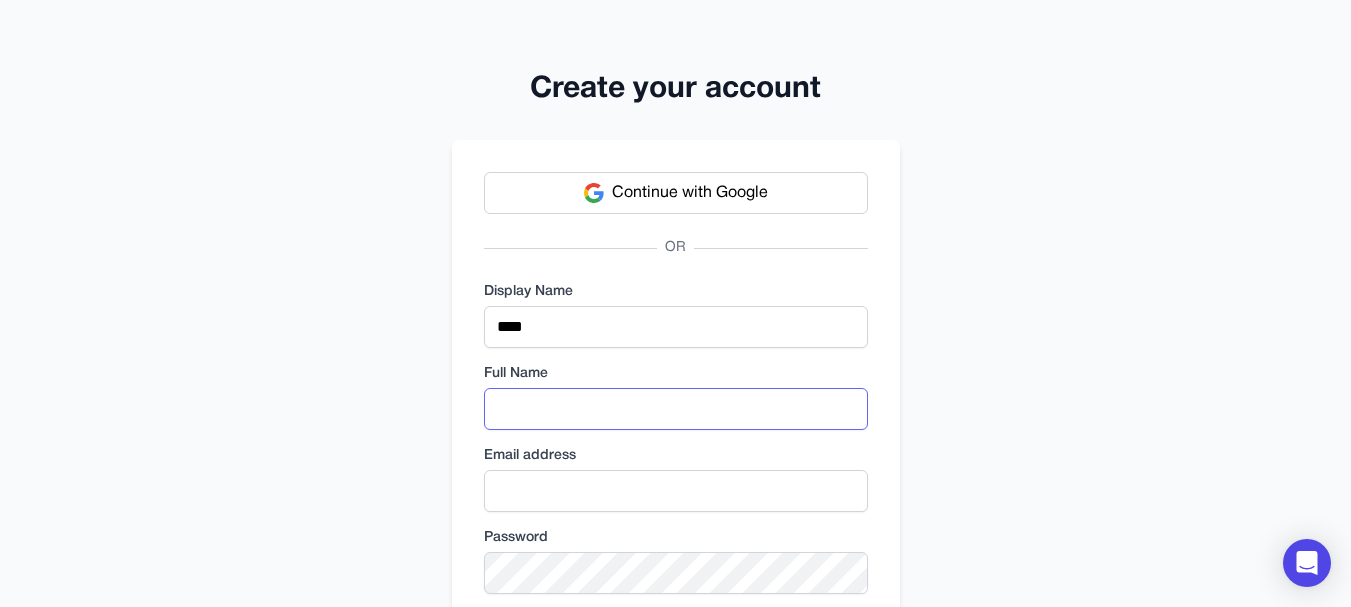 click at bounding box center (676, 409) 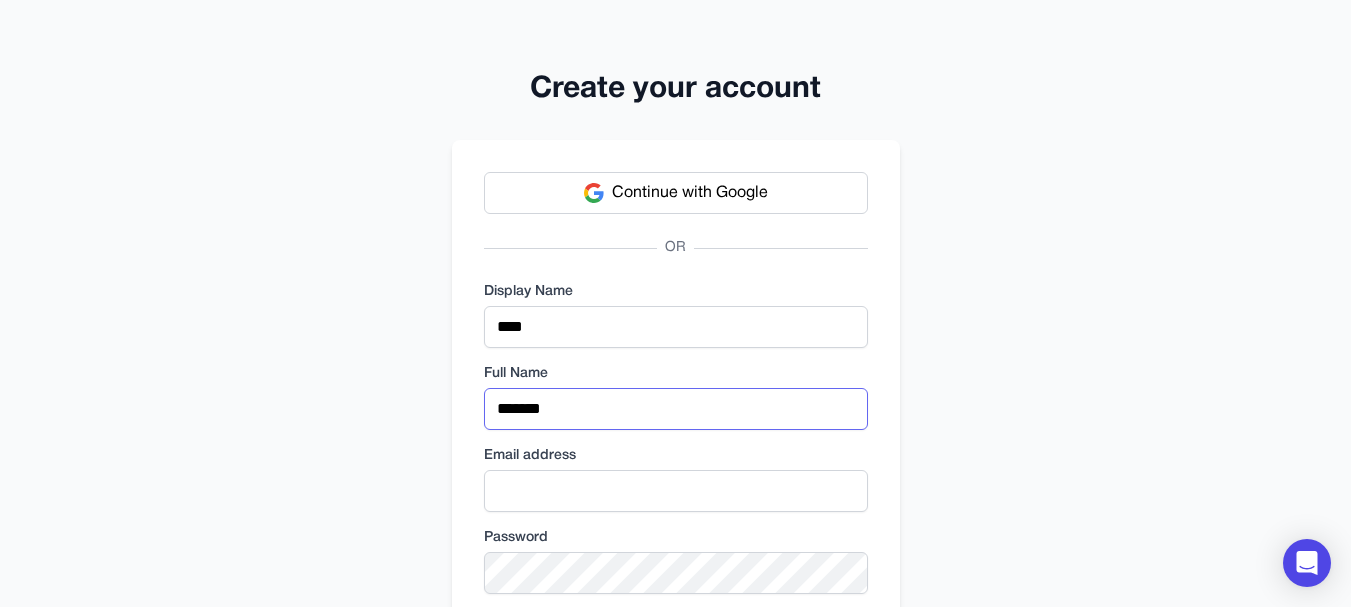 type on "*******" 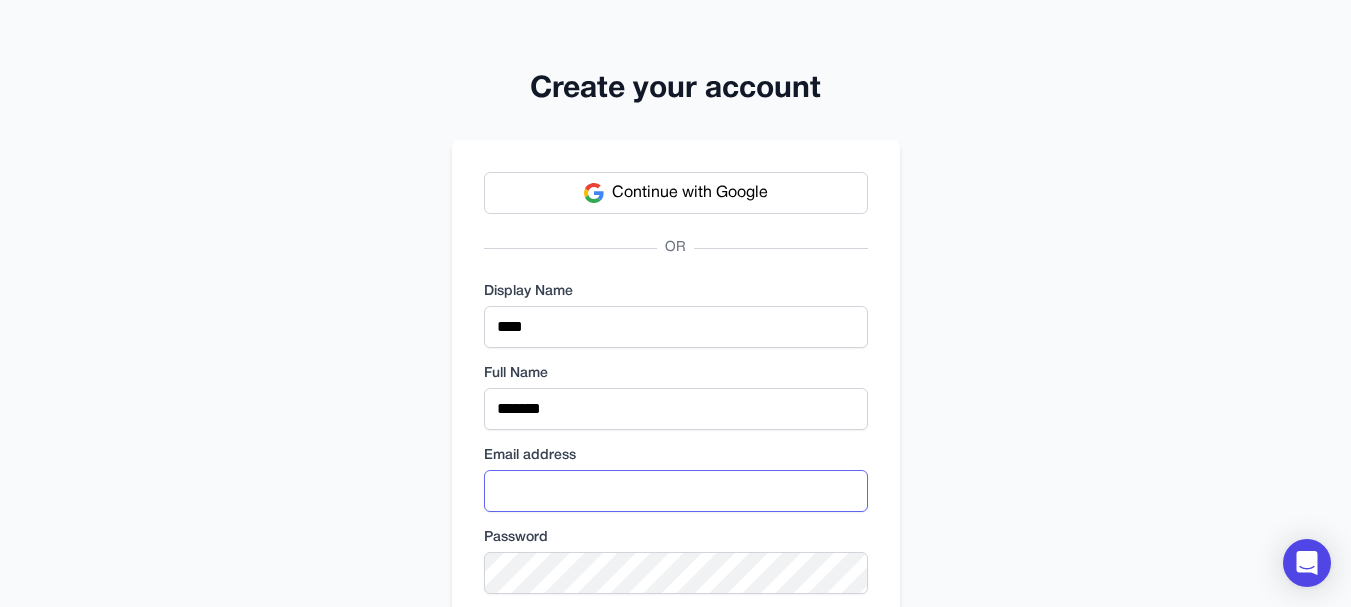 click at bounding box center (676, 491) 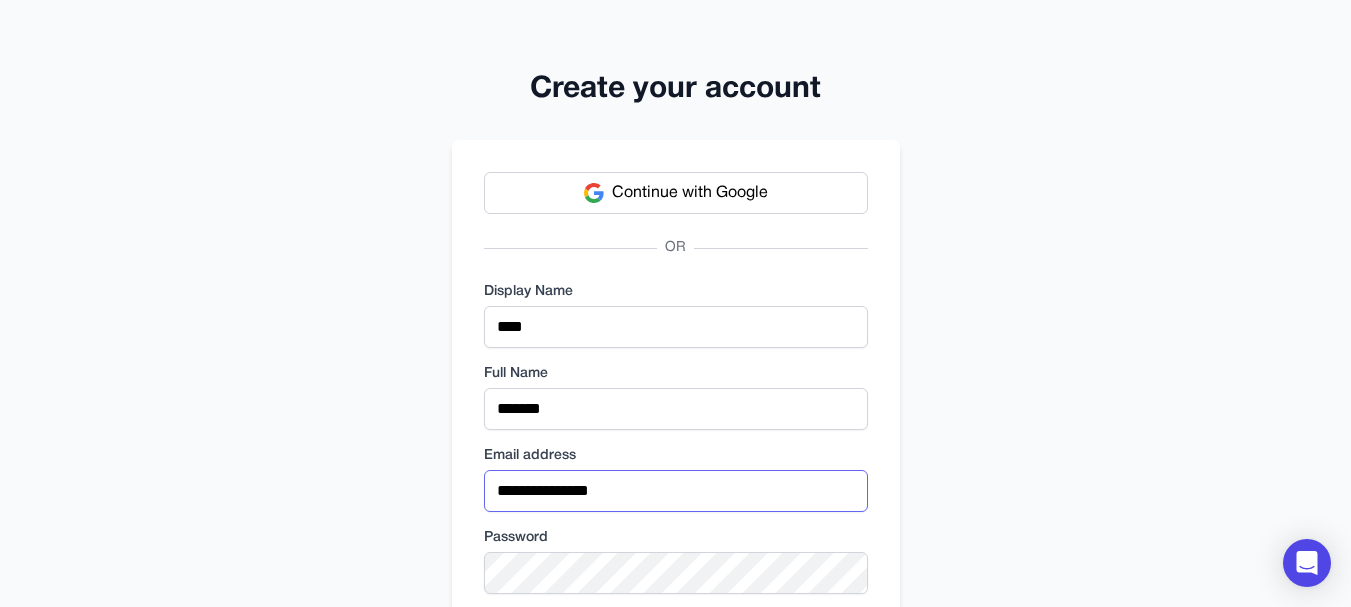 click on "**********" at bounding box center [676, 491] 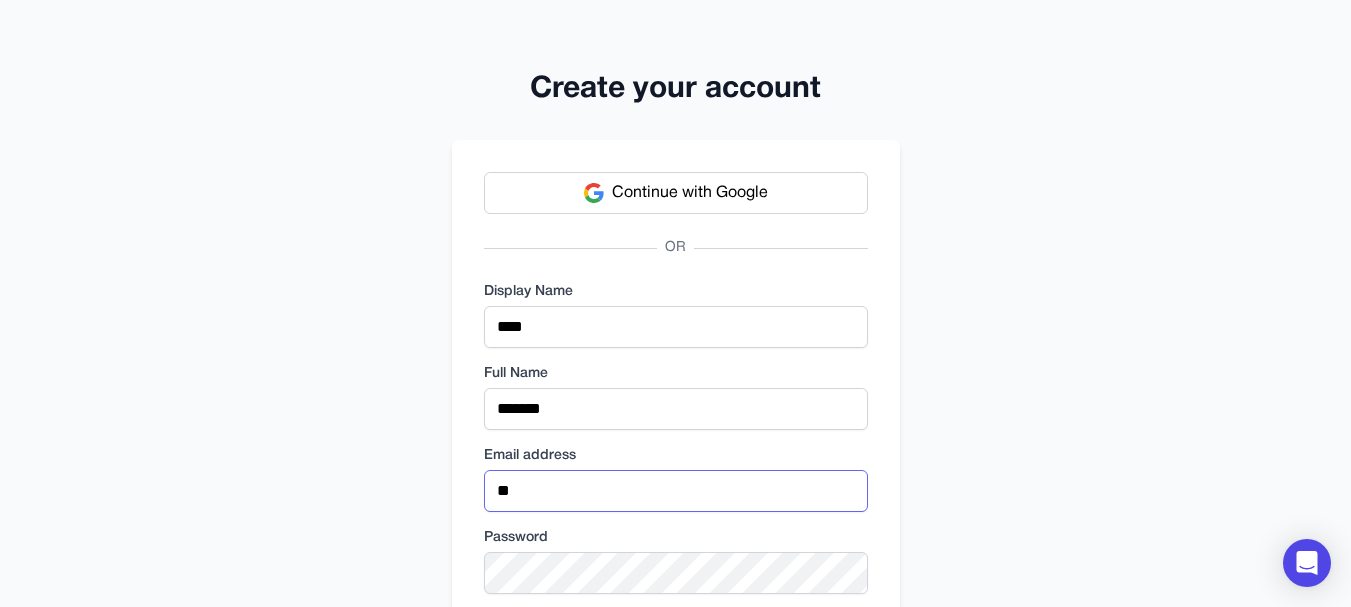 type on "*" 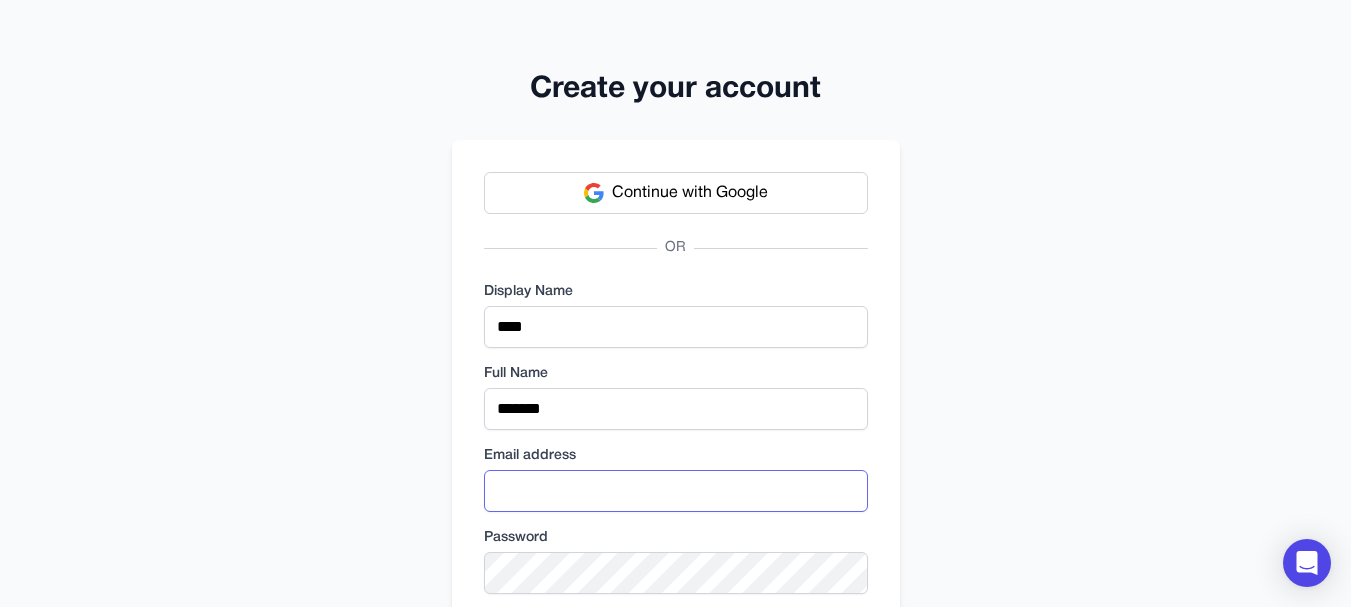 click at bounding box center (676, 491) 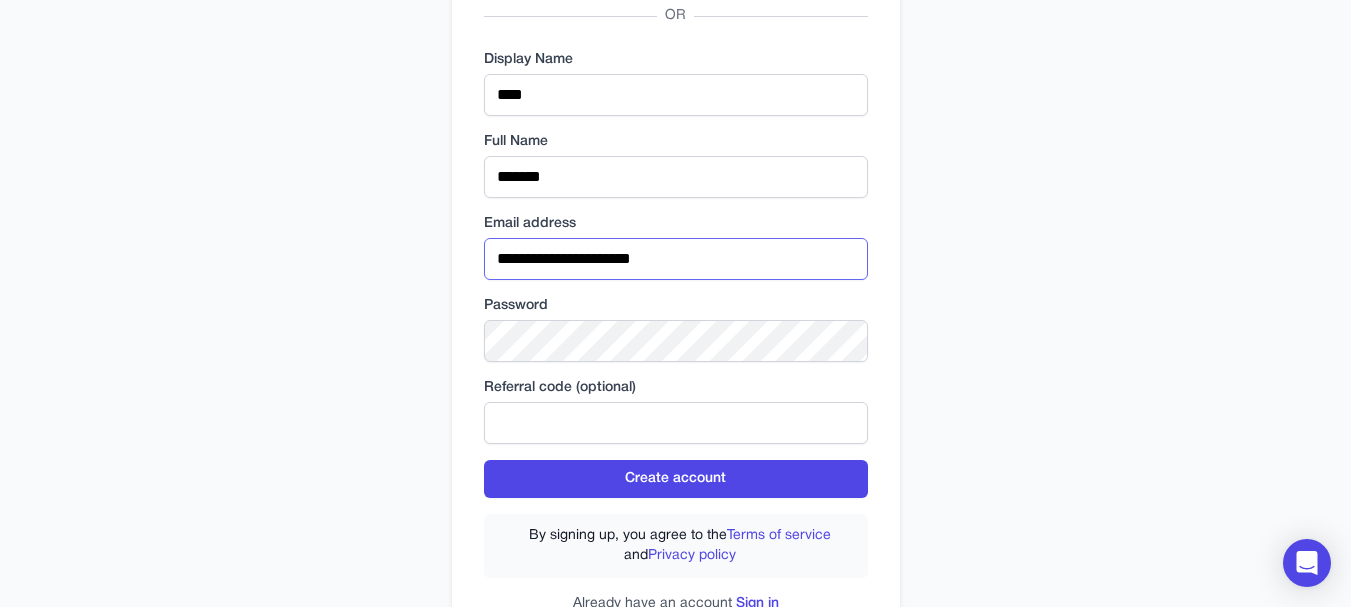 scroll, scrollTop: 238, scrollLeft: 0, axis: vertical 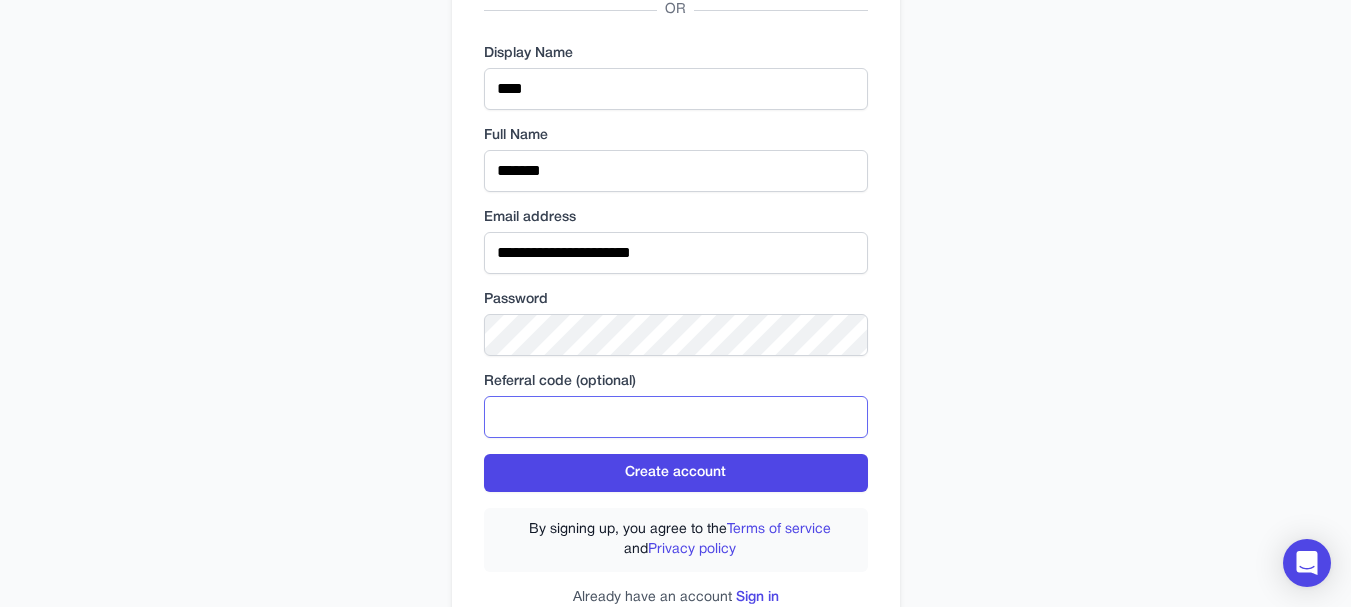 click at bounding box center (676, 417) 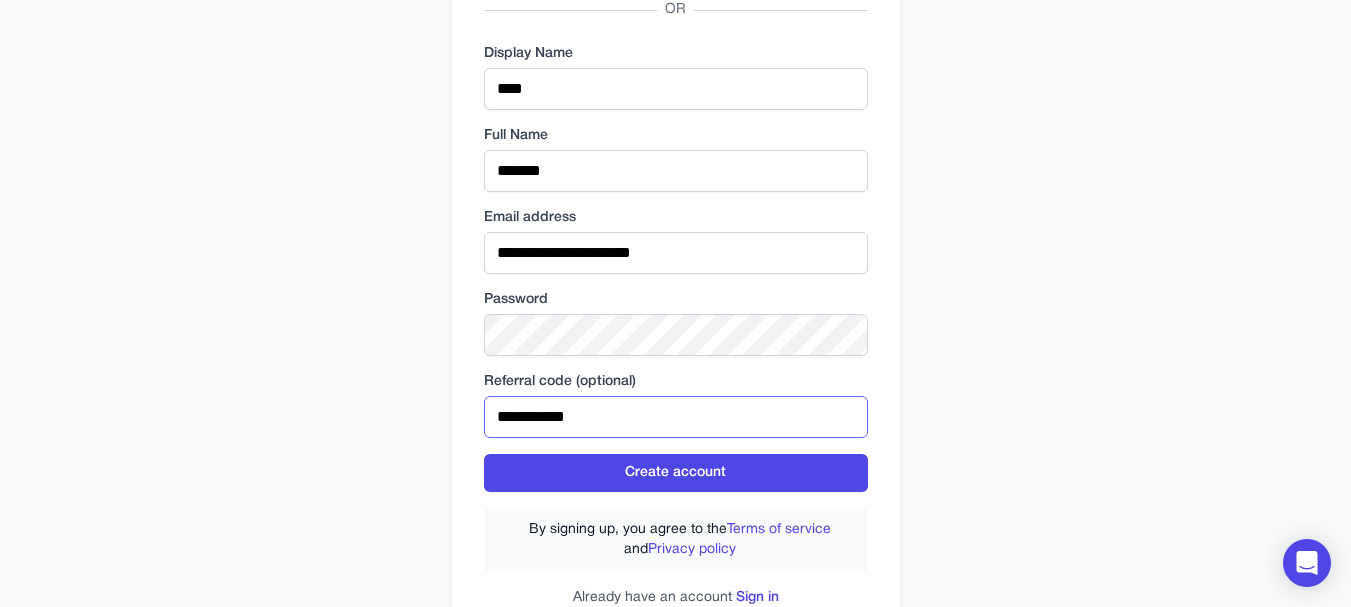 type on "**********" 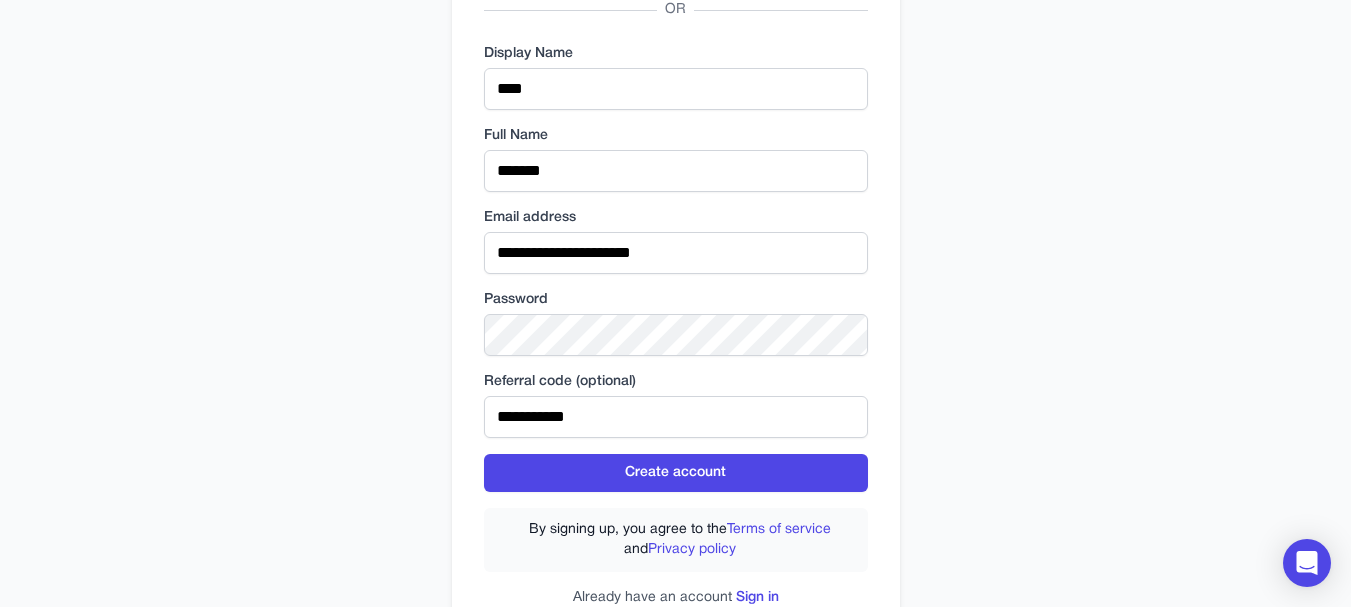 click on "**********" at bounding box center (676, 308) 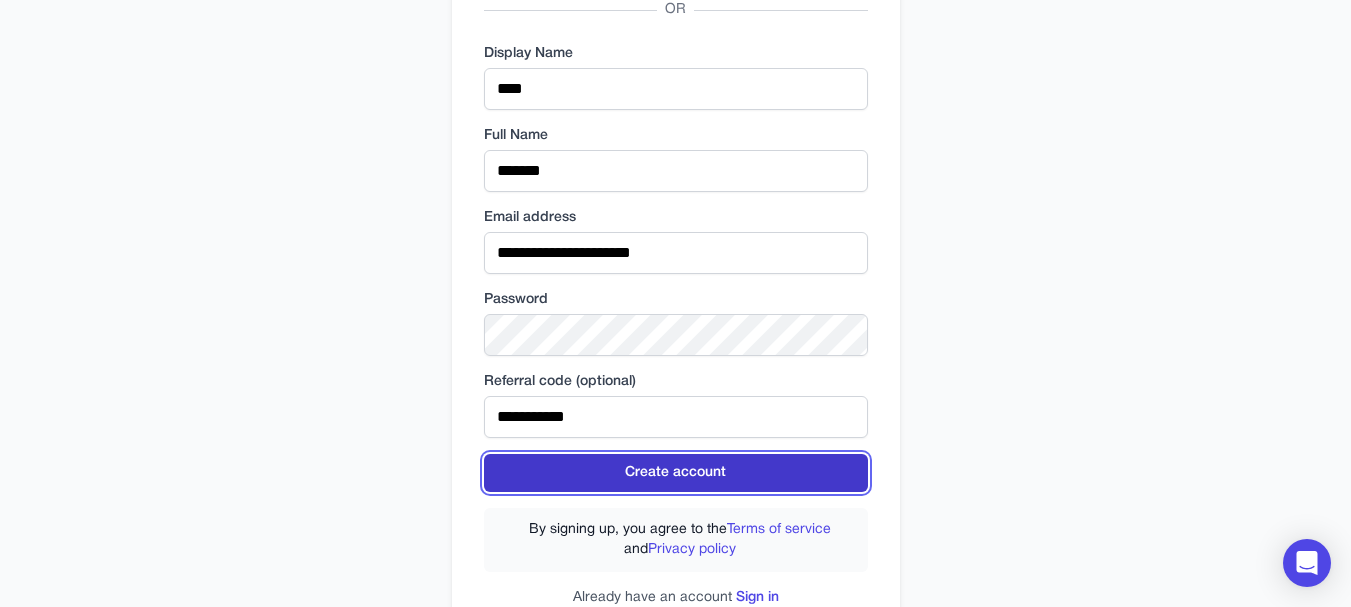 click on "Create account" at bounding box center [676, 473] 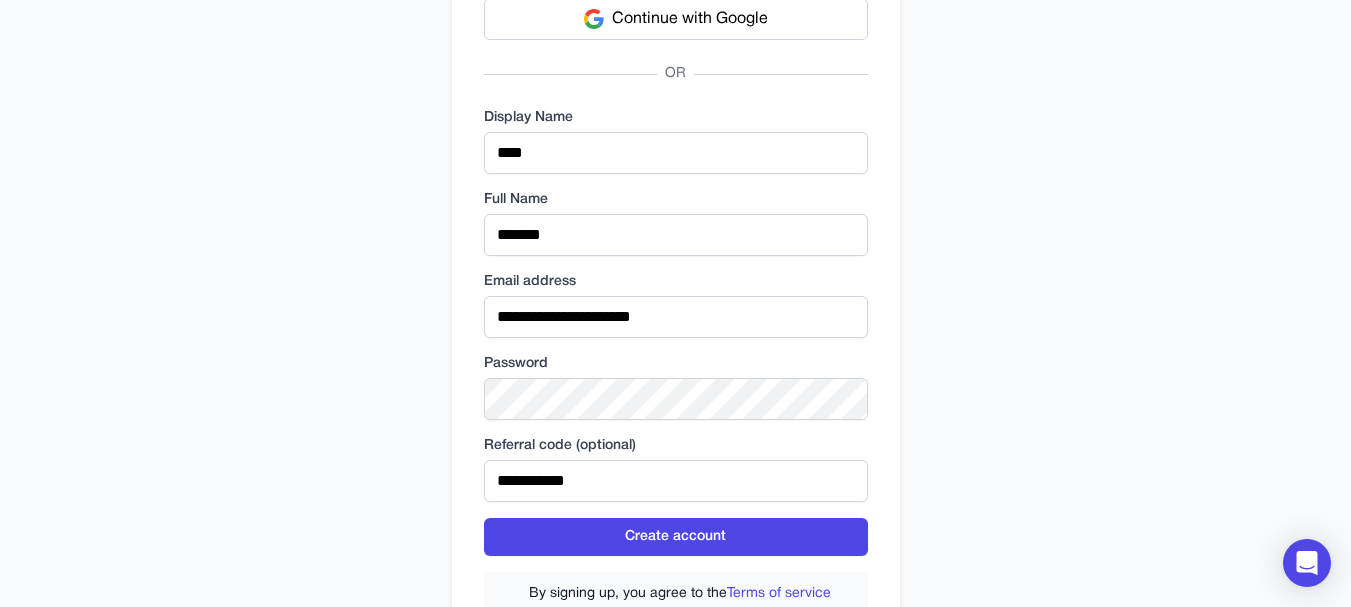 scroll, scrollTop: 302, scrollLeft: 0, axis: vertical 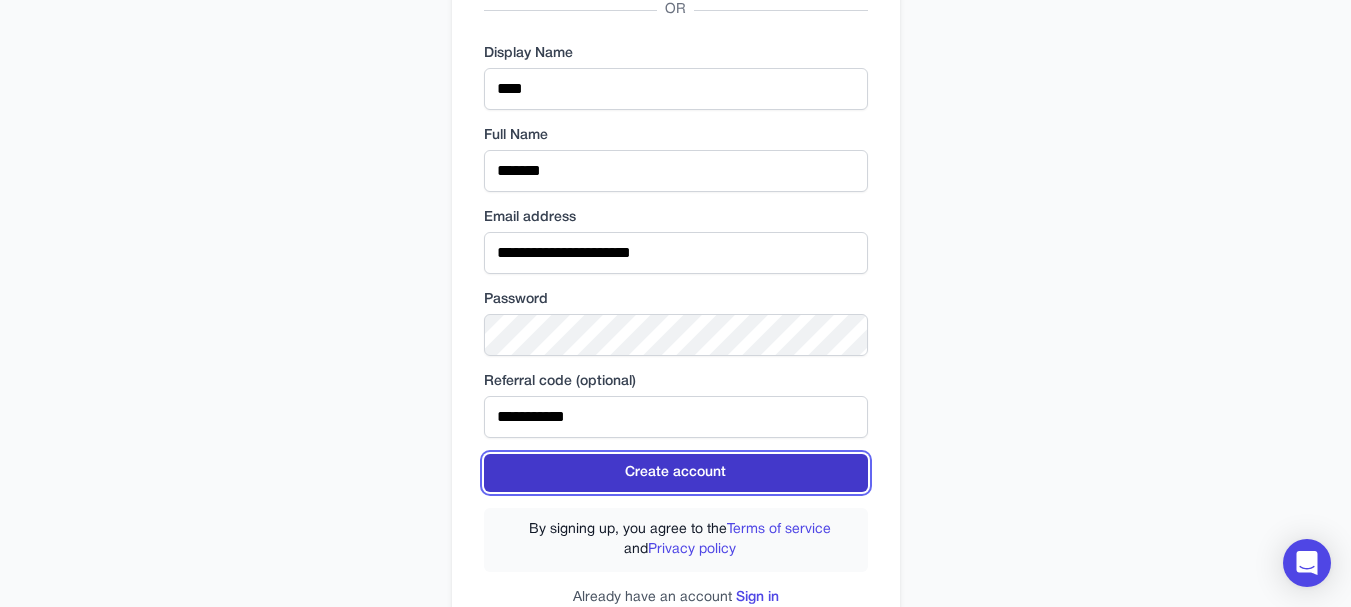 click on "Create account" at bounding box center [676, 473] 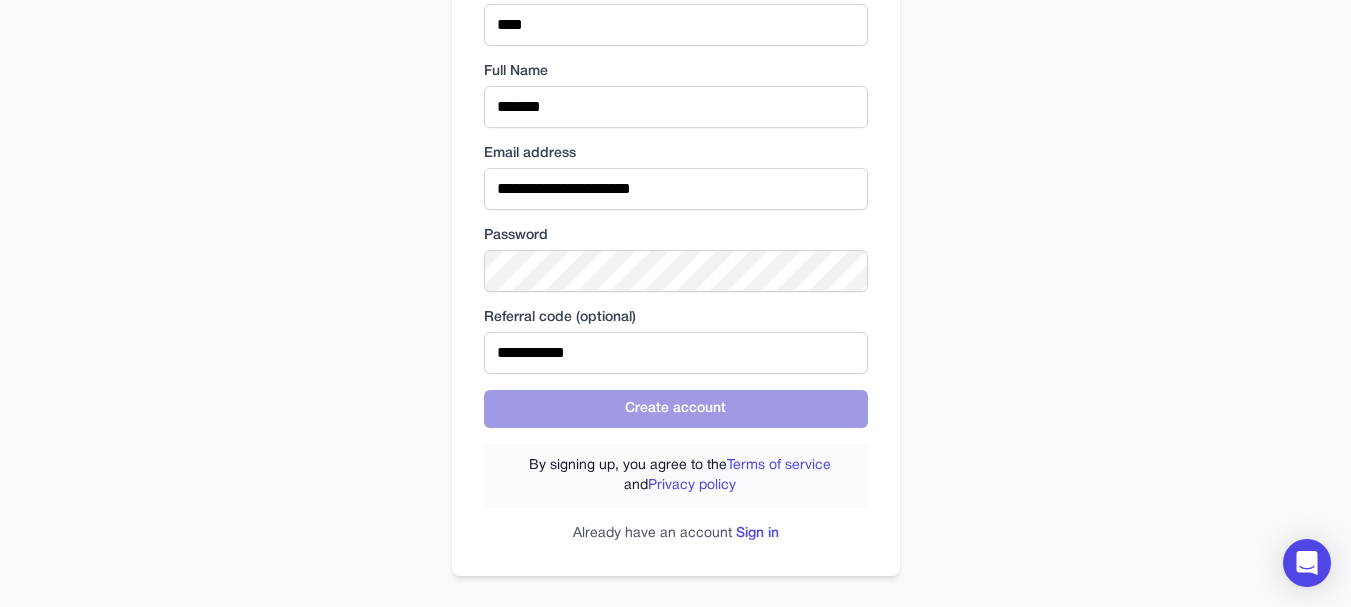 scroll, scrollTop: 238, scrollLeft: 0, axis: vertical 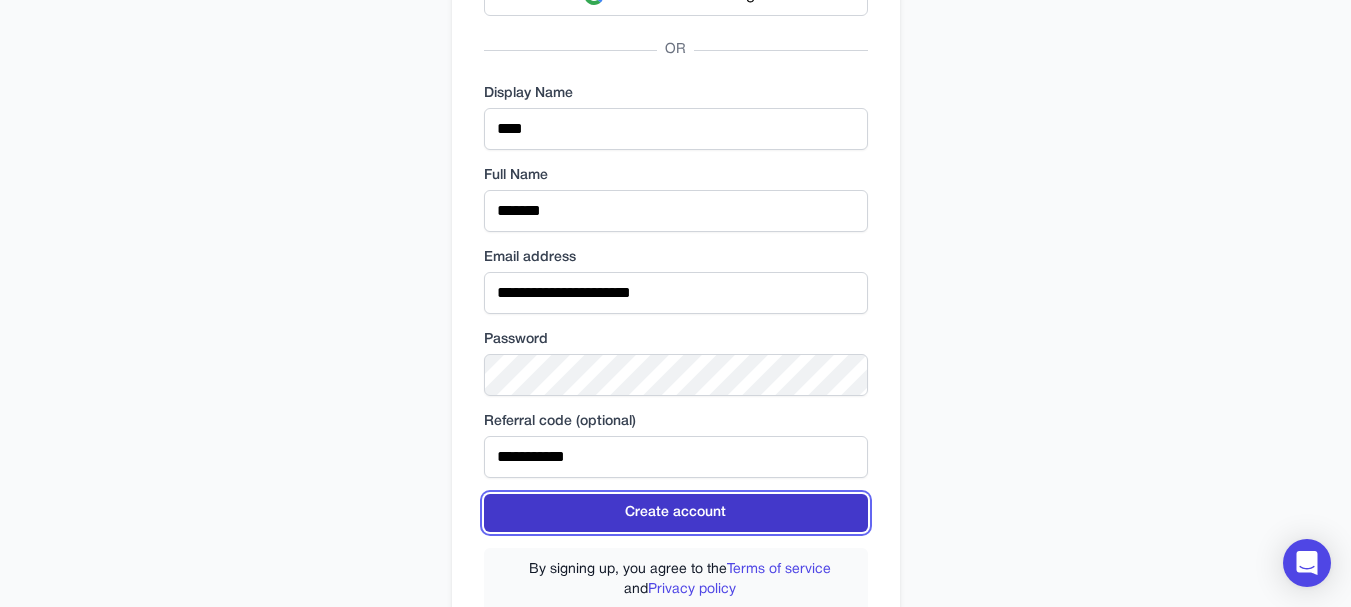 click on "Create account" at bounding box center [676, 513] 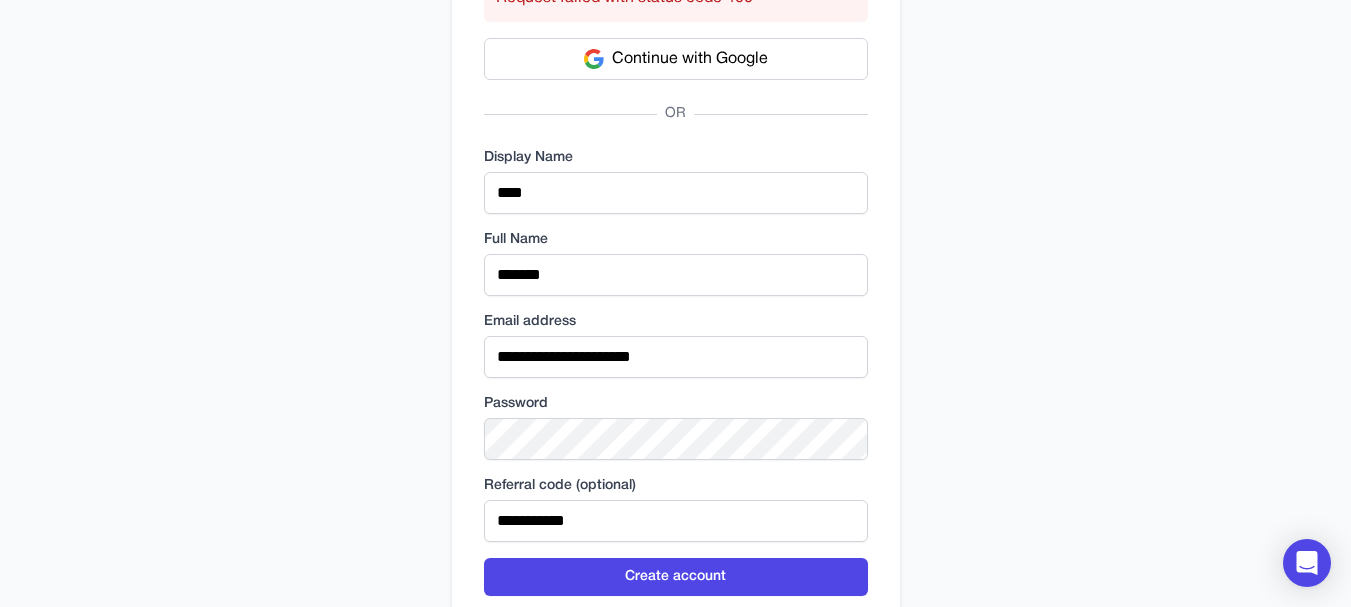 scroll, scrollTop: 262, scrollLeft: 0, axis: vertical 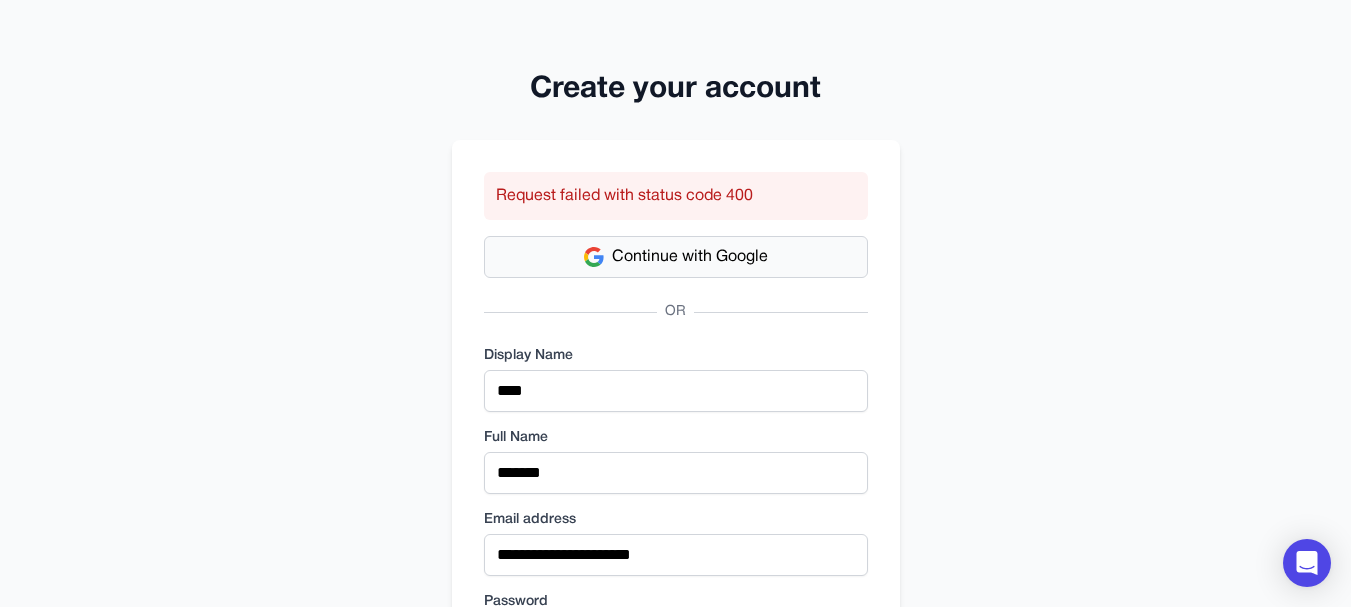click on "Continue with Google" at bounding box center [676, 257] 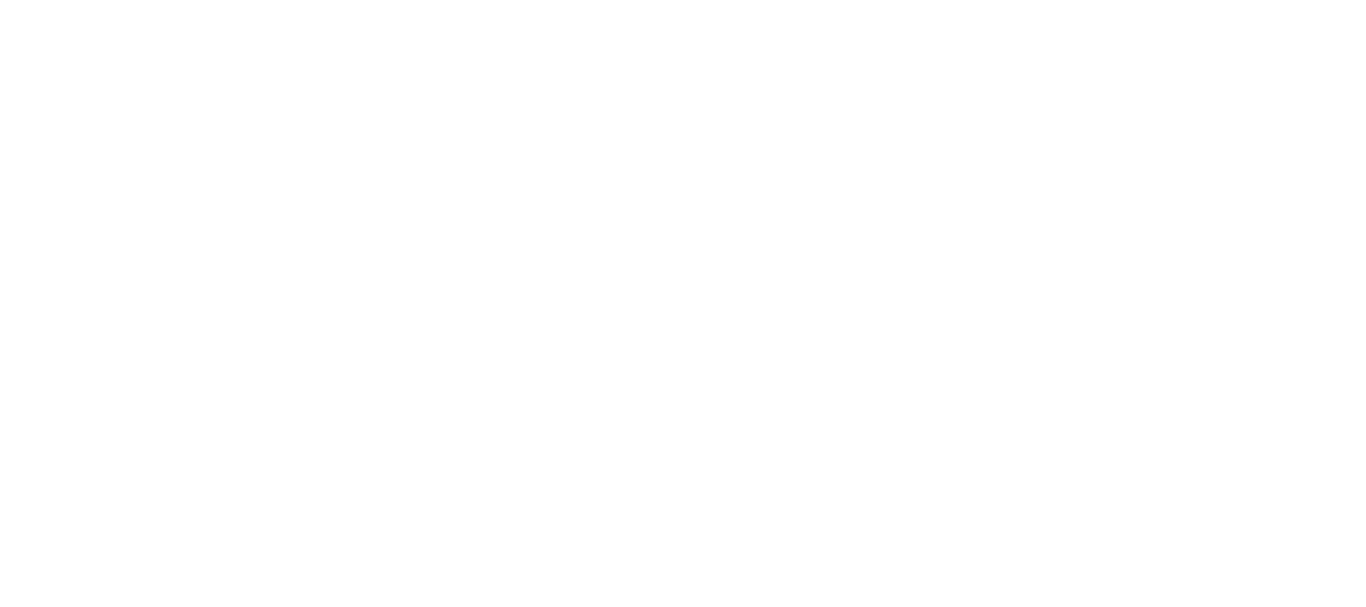 scroll, scrollTop: 0, scrollLeft: 0, axis: both 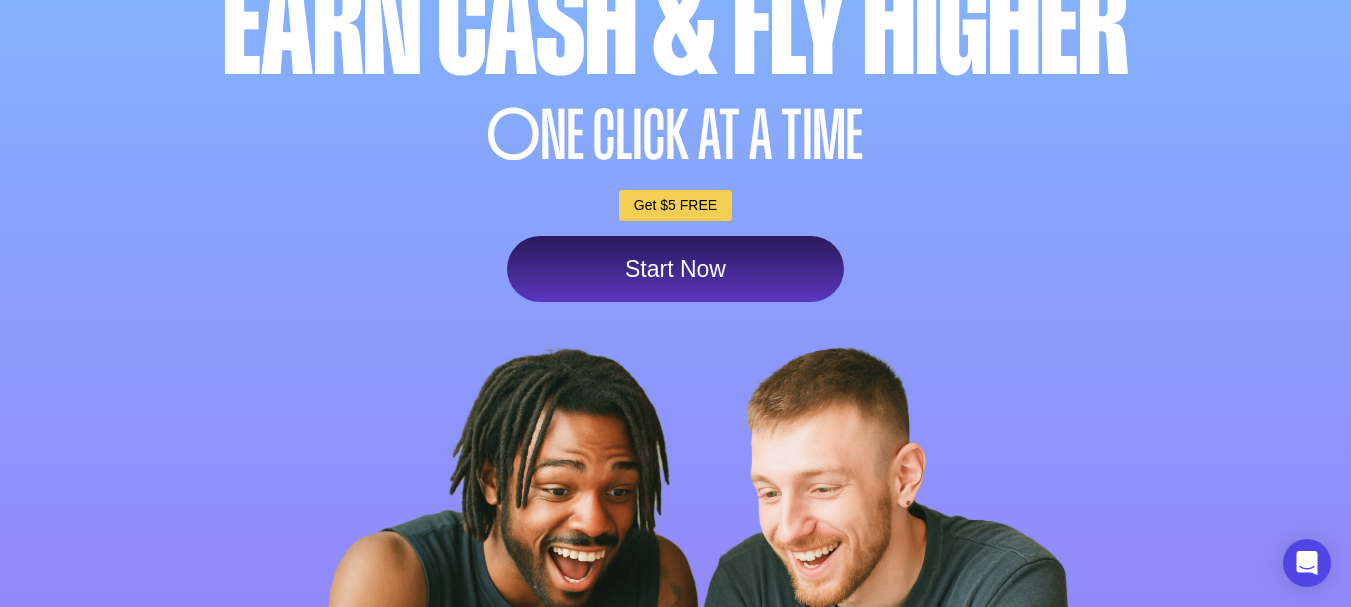 click on "Start Now" at bounding box center (675, 269) 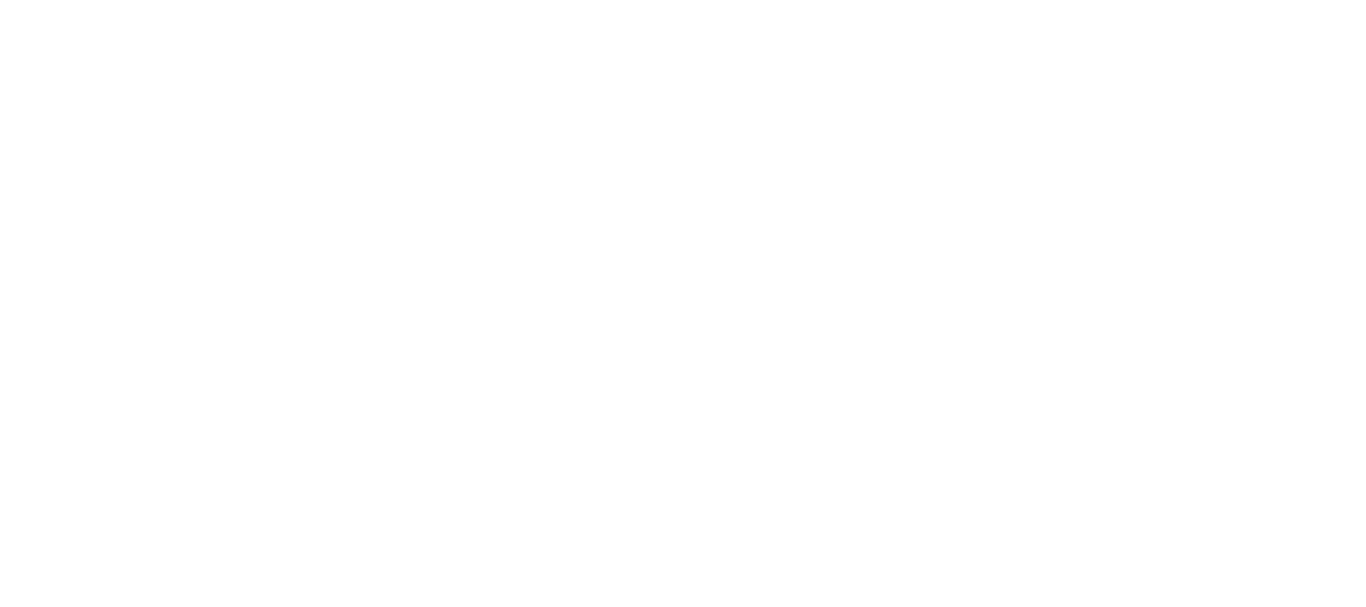 scroll, scrollTop: 0, scrollLeft: 0, axis: both 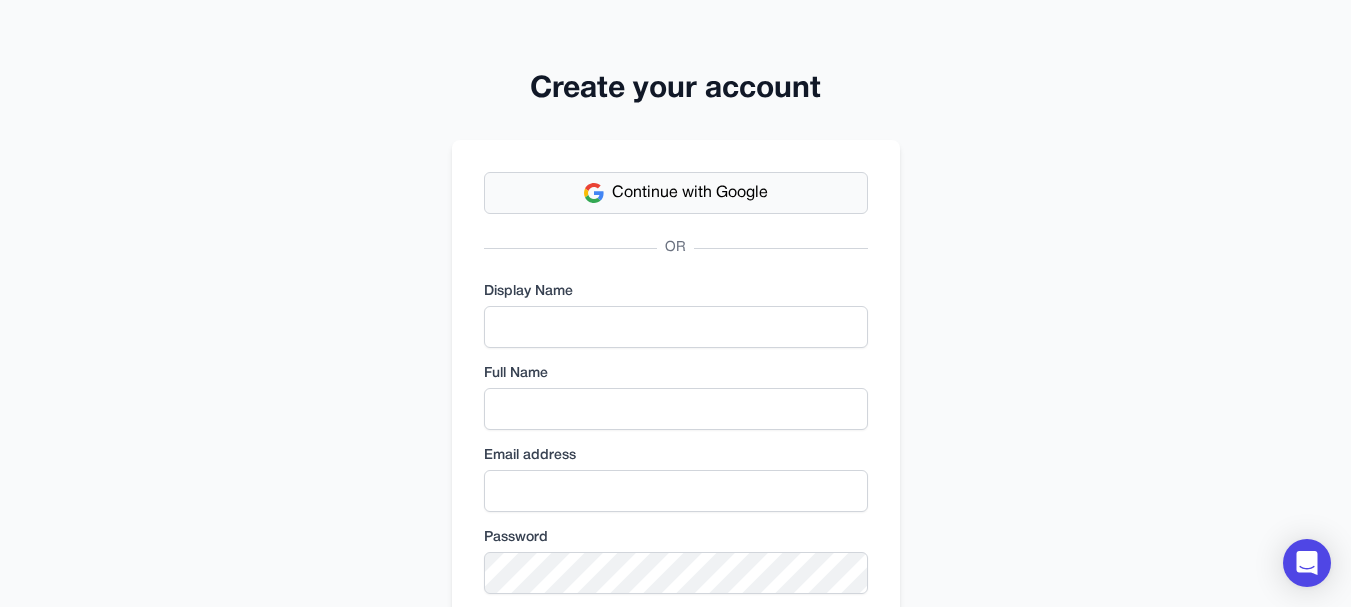 click on "Continue with Google" at bounding box center (690, 193) 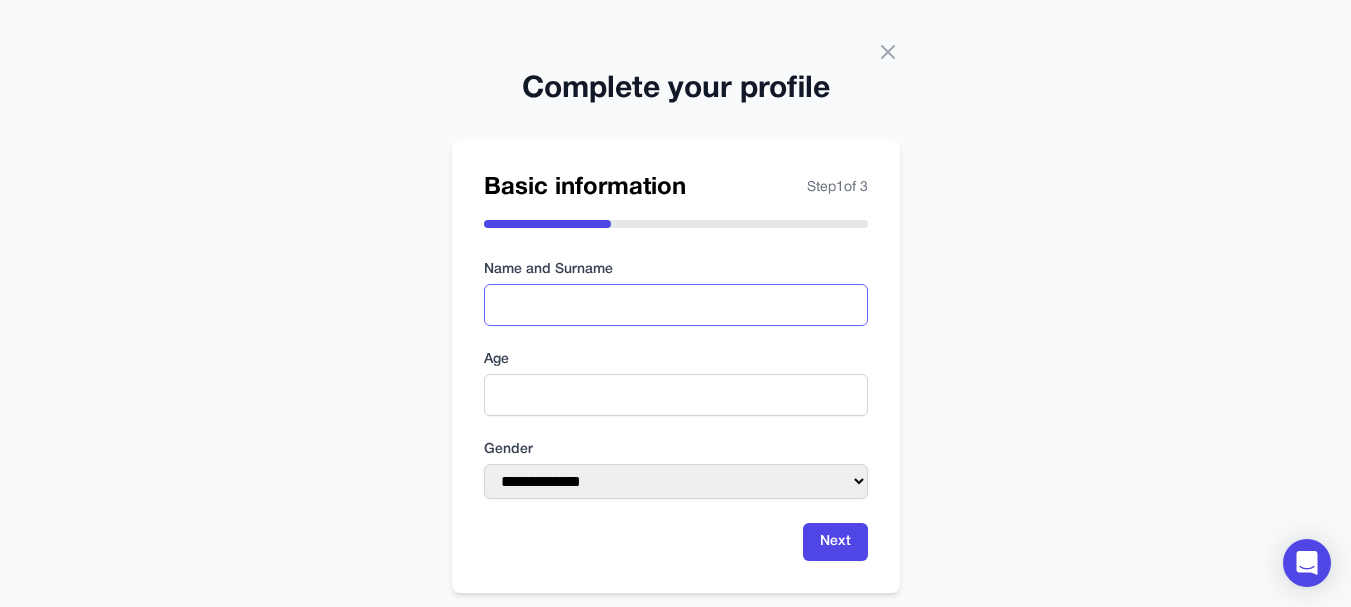 click at bounding box center (676, 305) 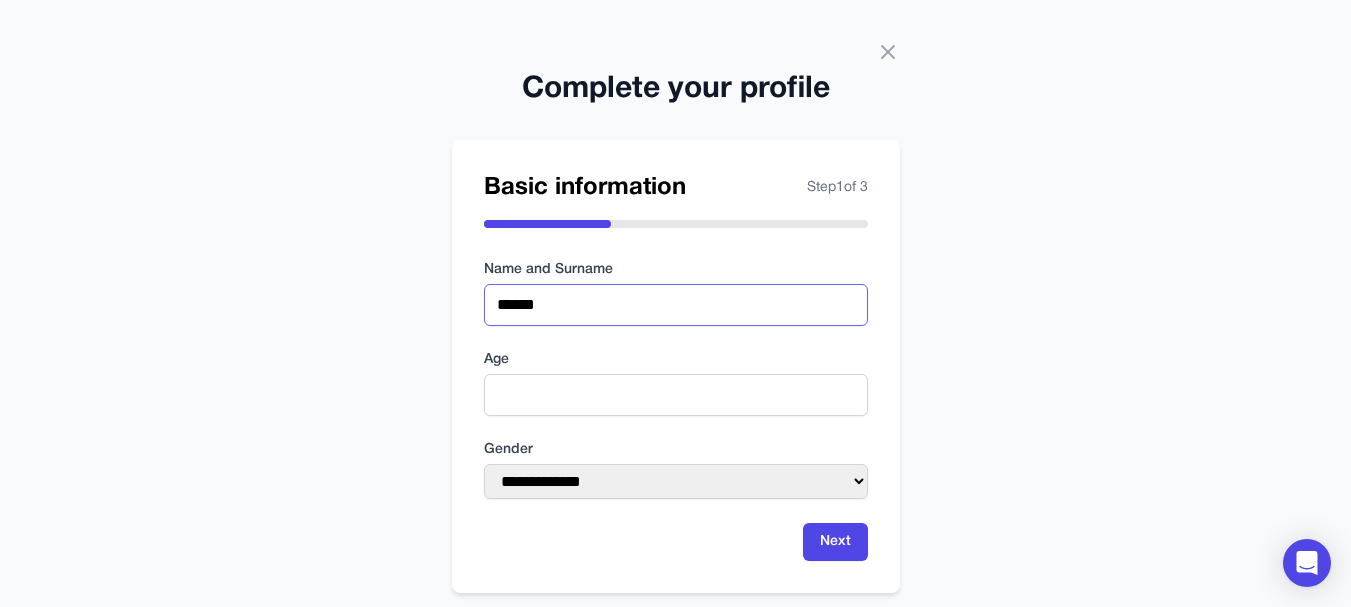 type on "******" 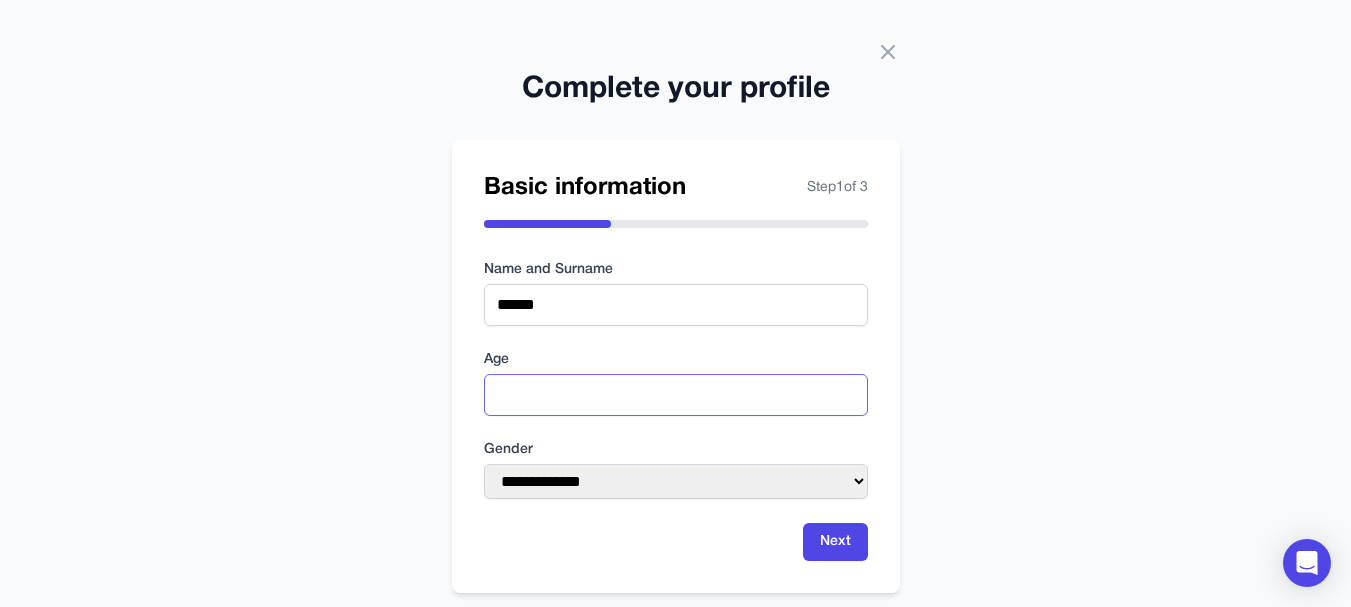 click at bounding box center (676, 395) 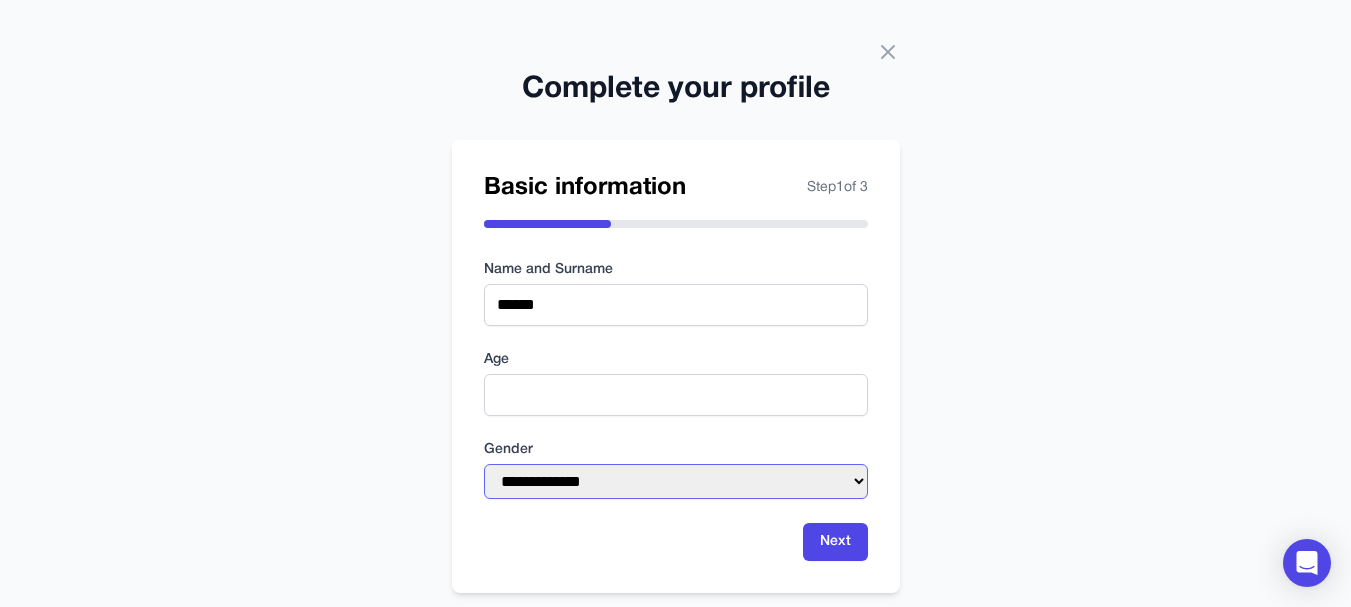 click on "**********" at bounding box center (676, 481) 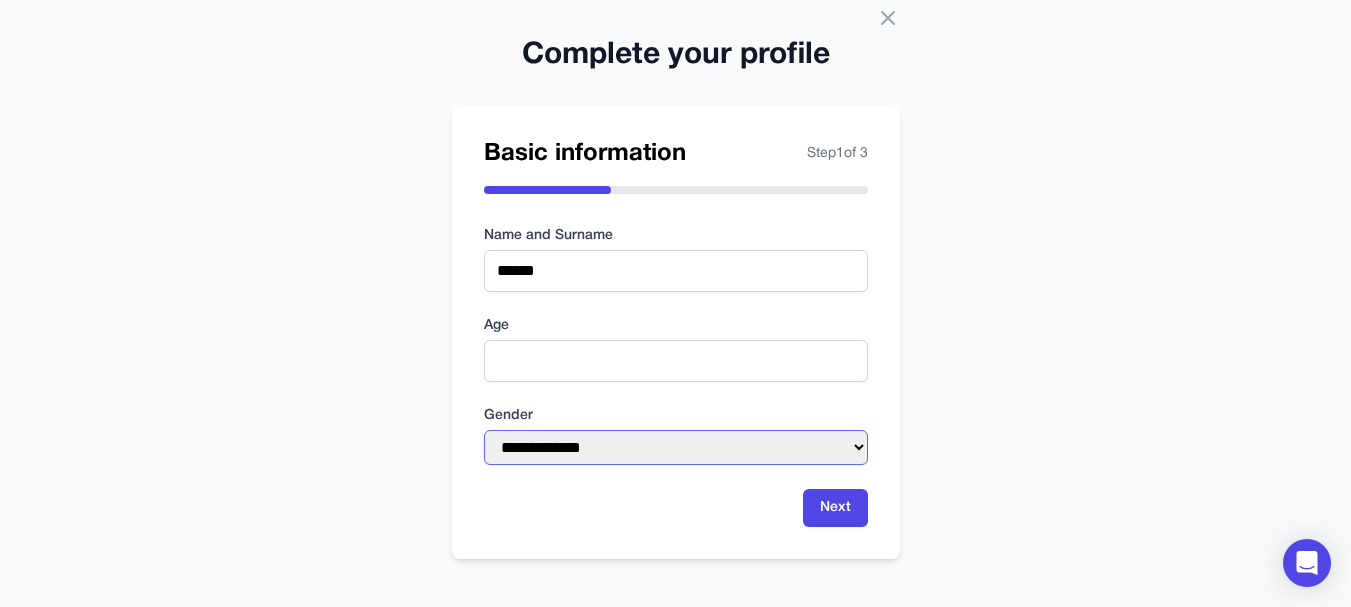 scroll, scrollTop: 36, scrollLeft: 0, axis: vertical 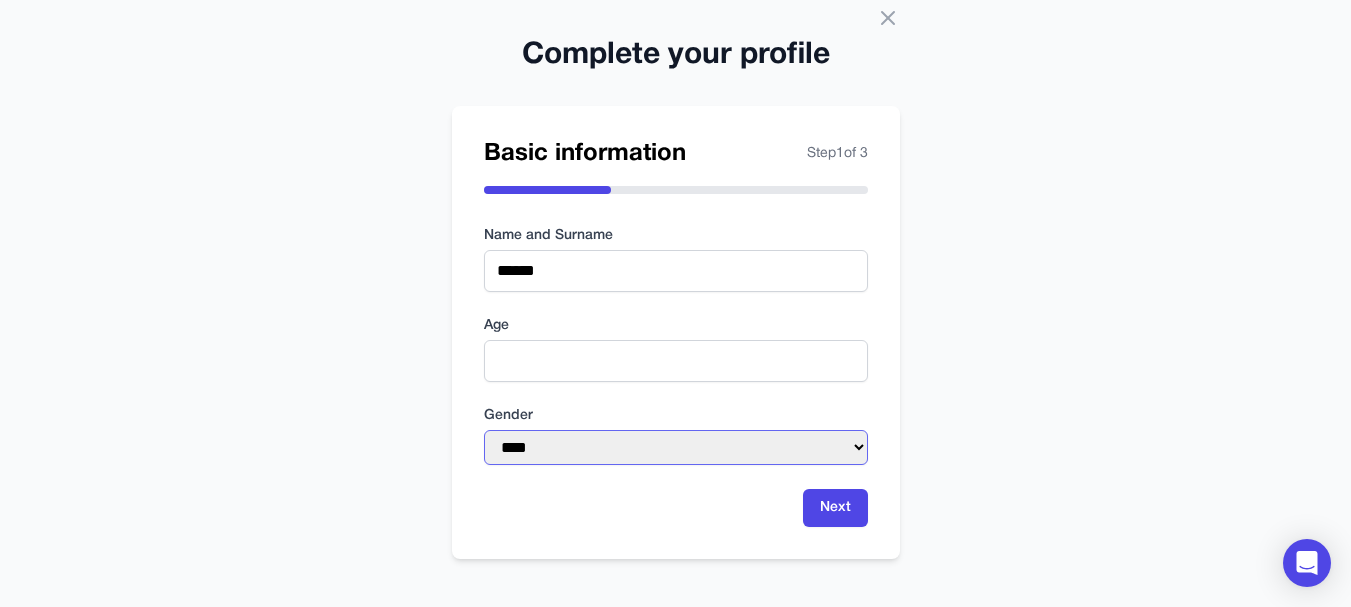 click on "**********" at bounding box center [676, 447] 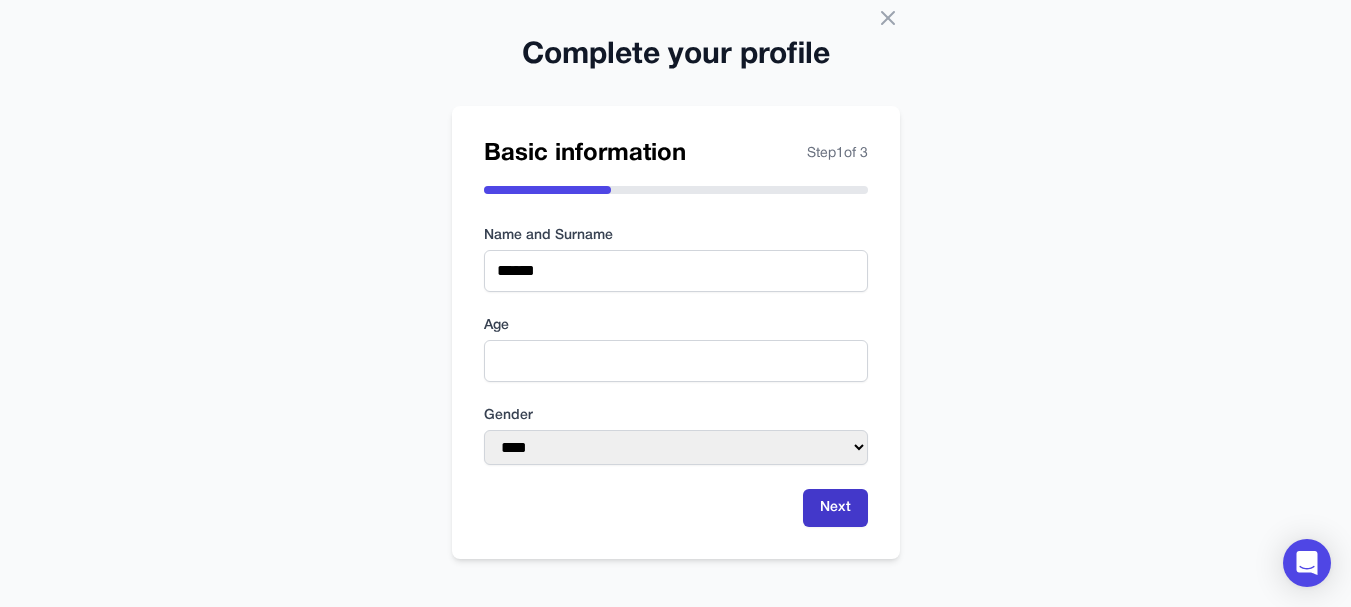 click on "Next" at bounding box center [835, 508] 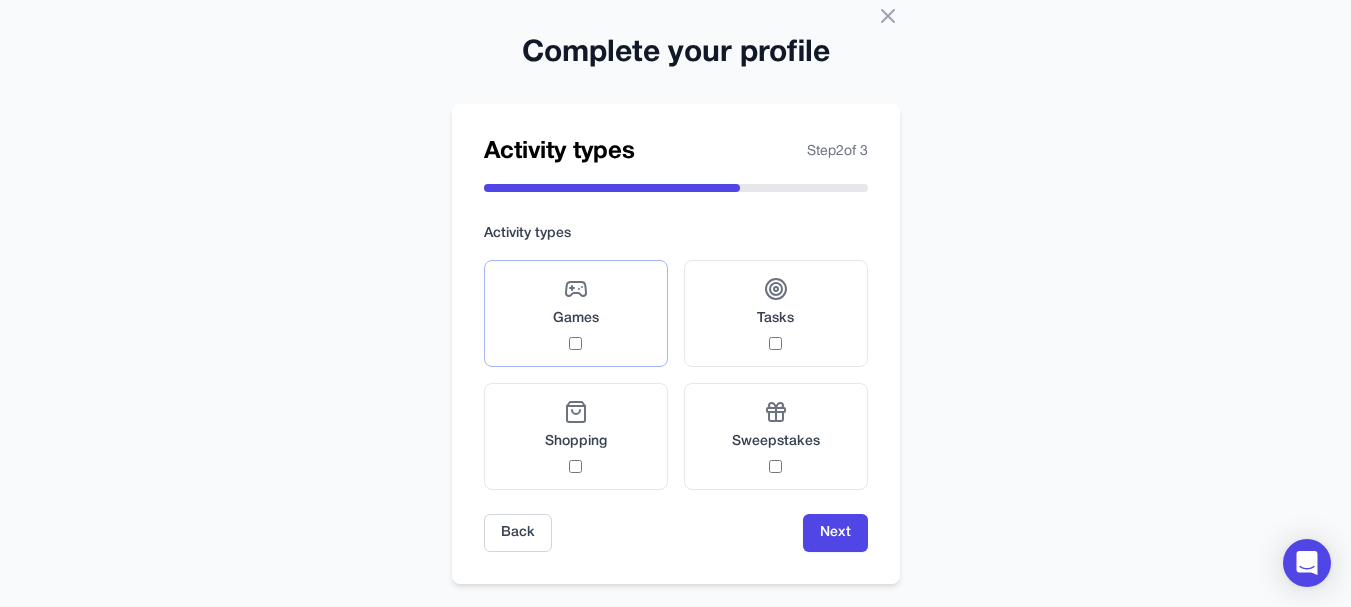 click on "Games" at bounding box center [576, 313] 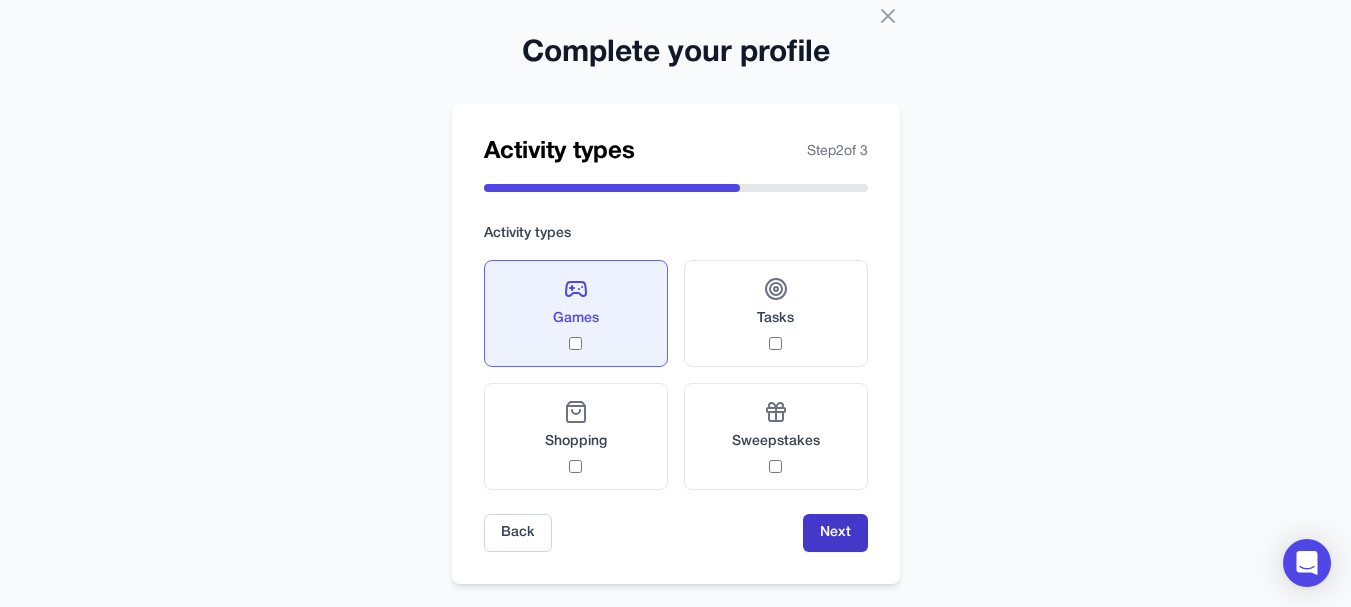 click on "Next" at bounding box center [835, 533] 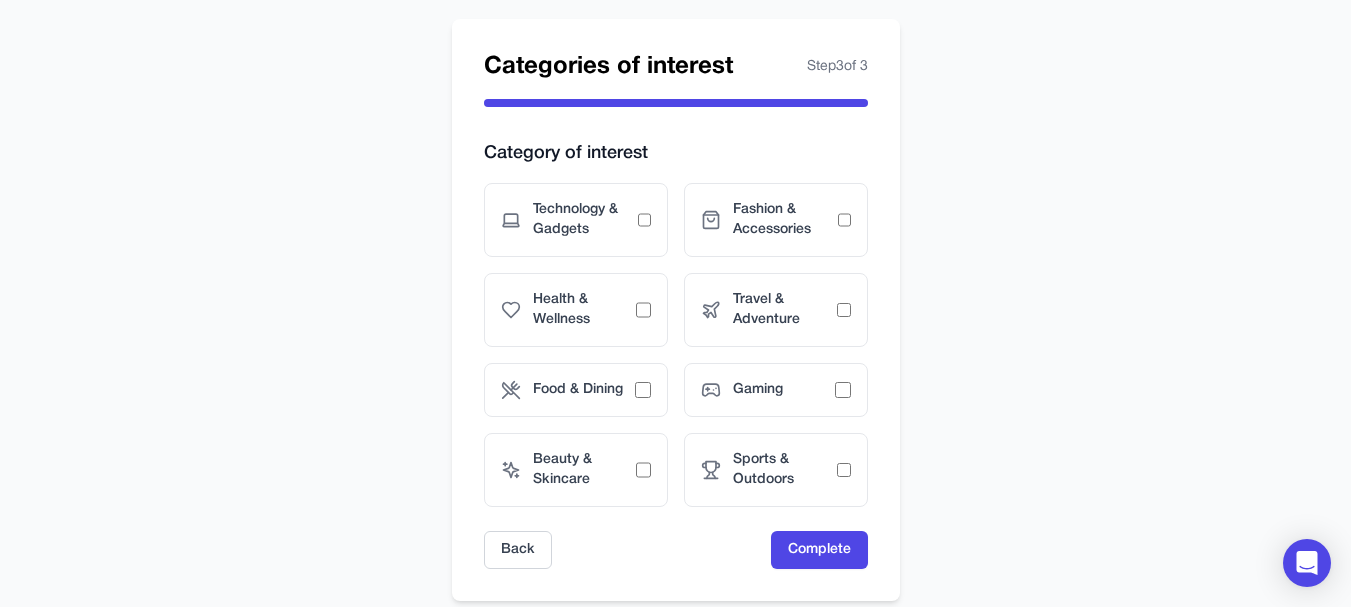 scroll, scrollTop: 134, scrollLeft: 0, axis: vertical 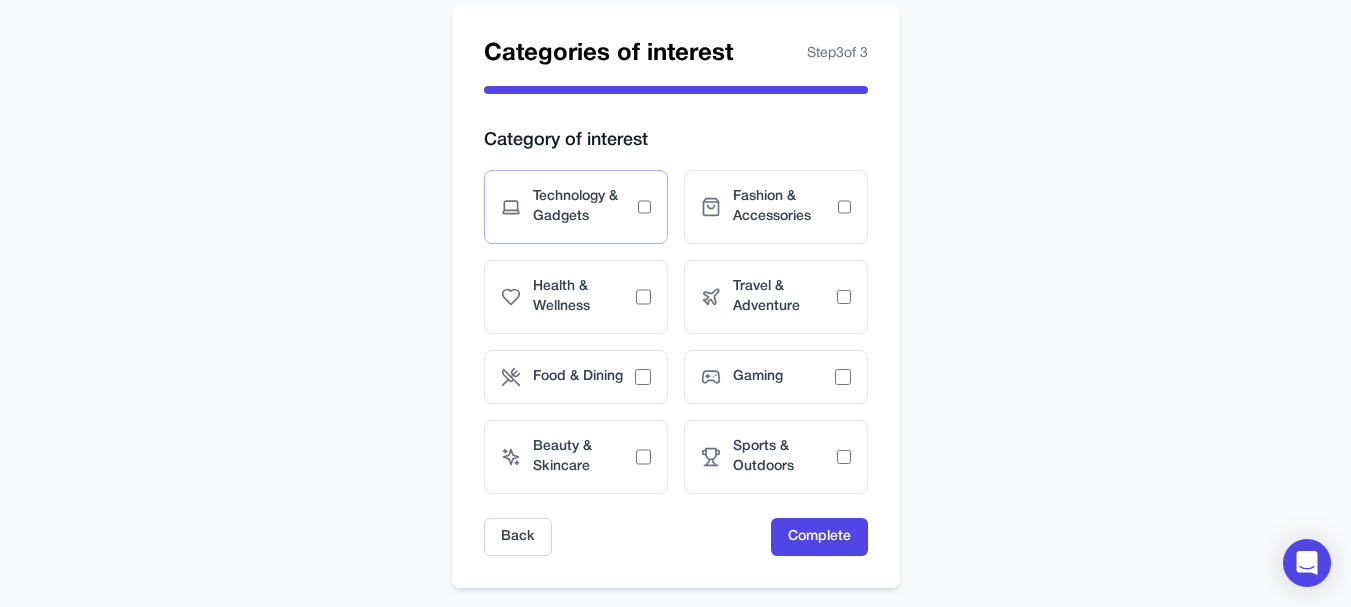 click on "Technology & Gadgets" at bounding box center (585, 207) 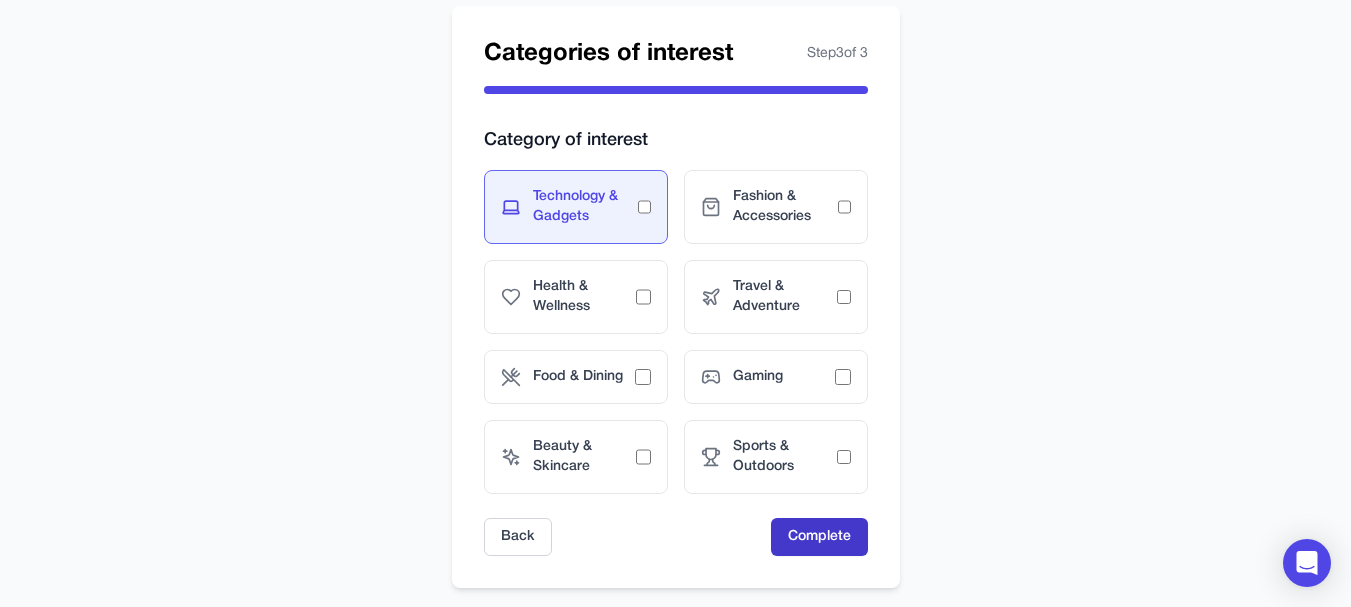 click on "Complete" at bounding box center (819, 537) 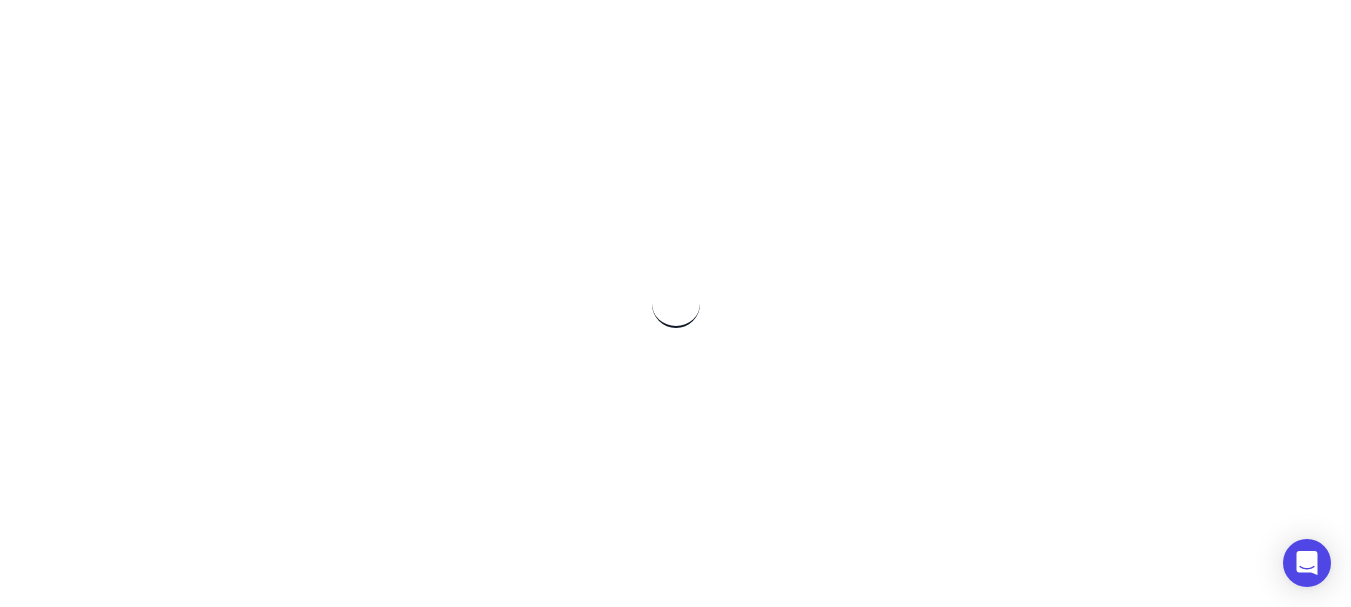scroll, scrollTop: 0, scrollLeft: 0, axis: both 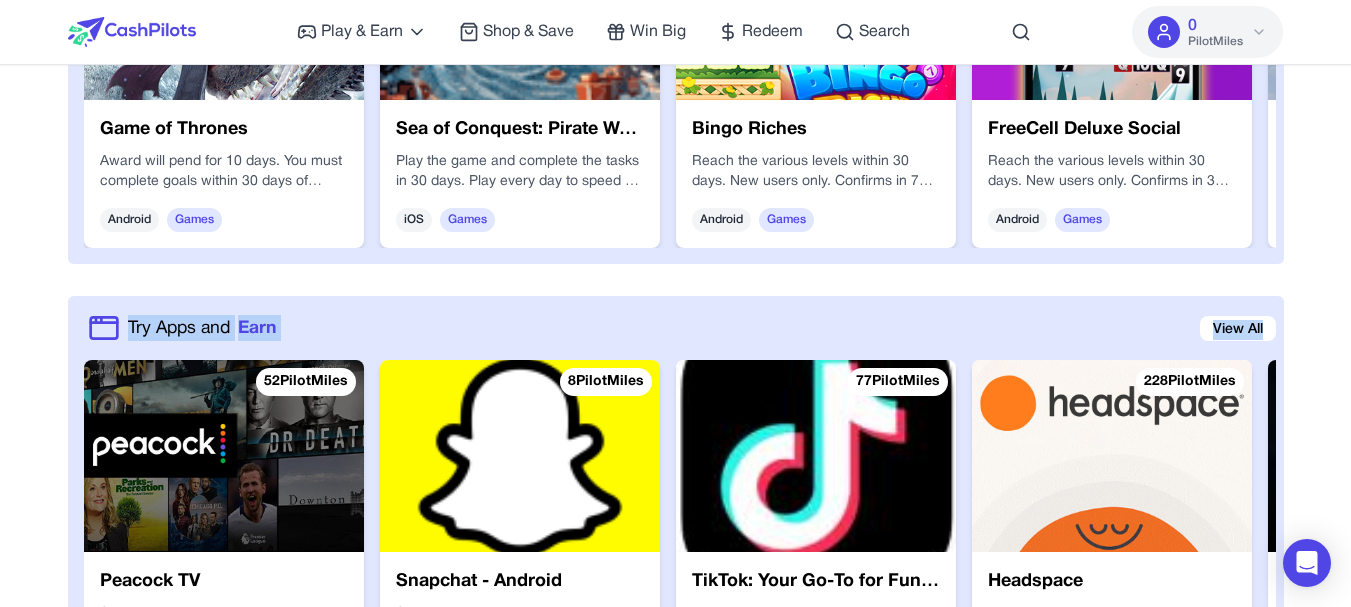 drag, startPoint x: 1349, startPoint y: 271, endPoint x: 1365, endPoint y: 84, distance: 187.68324 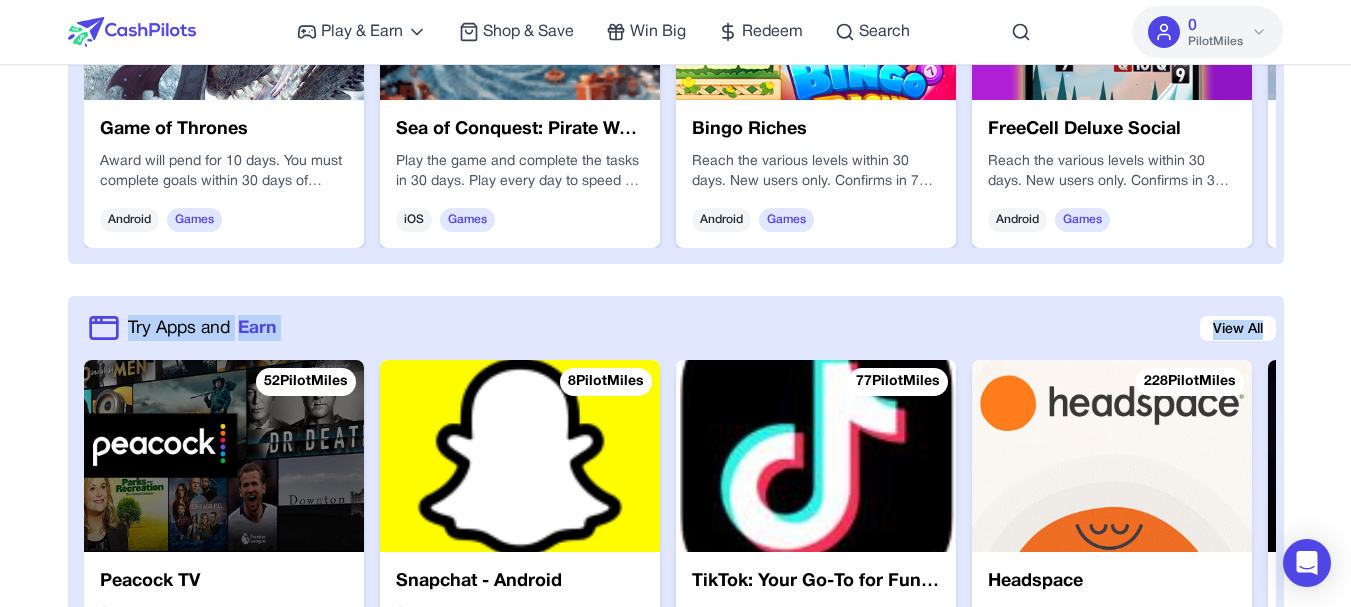 click on "Play & Earn   Play Games Enjoy fun games and earn Try New App Test new app for rewards Answer Surveys Share opinions for PilotMiles Signup & Earn Join service, get rewards Read Articles Learn and earn PilotMiles Shop & Save   Win Big   Redeem   Search   0 PilotMiles Home Play & Earn Shop & Save Win Big Redeem Search [NAME] 0 PilotMiles Welcome Aboard, Captain  [NAME]! Available PilotMiles 0 PilotMiles Explore Gift Cards Check-In Your daily bonus is waiting Check-In & Claim Takeoff and Win View All Join forces, fly further together! Coming soon Team up VIP Weekend in Las Vegas Entry Cost 160  miles Value $ 1200 Enter Now Cancún All-Inclusive Resort Entry Cost 190  miles Value $ 2800 Enter Now Disney World Family Adventure Entry Cost 200  miles Value $ 4500 Enter Now Win a $15 Uber Gift Card! Entry Cost 10  miles Value $ 15 Enter Now Win a $10 Starbucks Gift Card! Entry Cost 10  miles Value $ 10 Enter Now Win a $50 Target Gift Card! Entry Cost 10  miles Value $ 50 Enter Now Entry Cost 5 $ 5" at bounding box center (675, 1386) 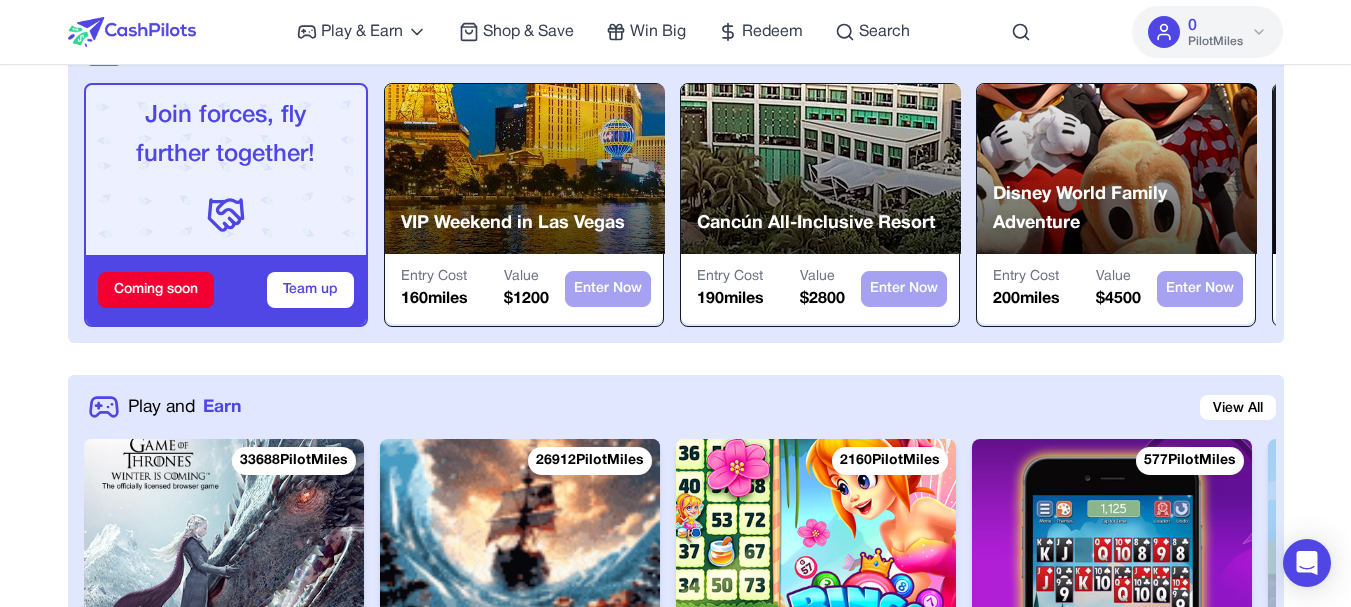 scroll, scrollTop: 89, scrollLeft: 0, axis: vertical 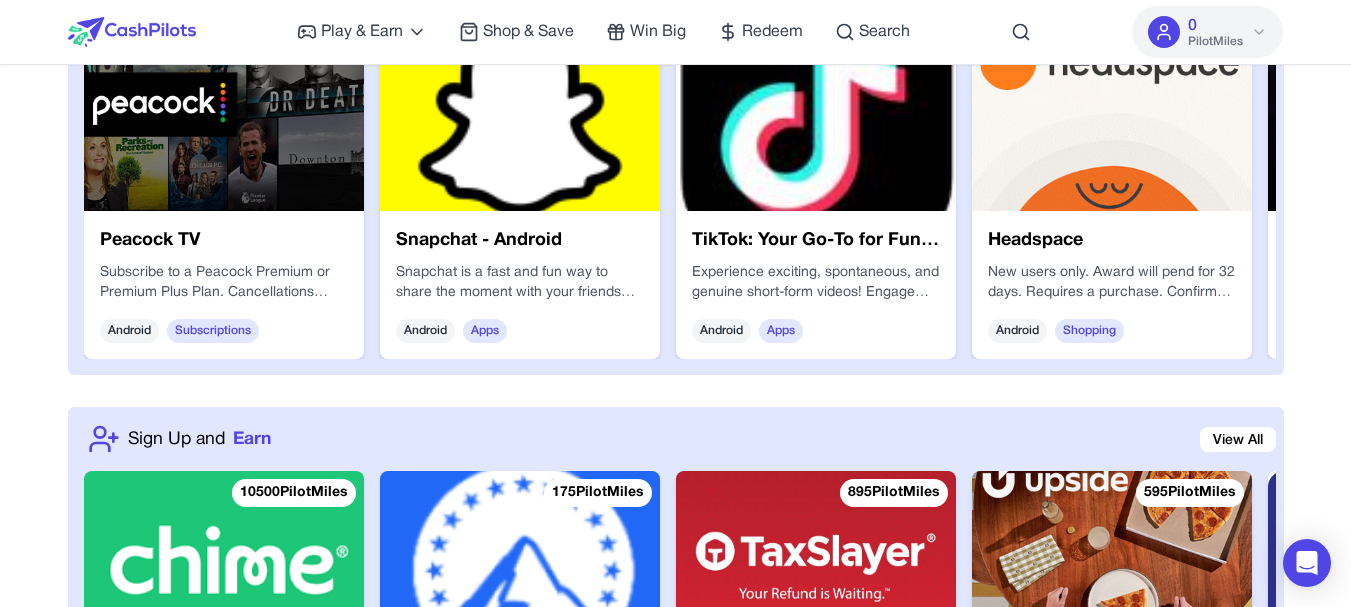 click at bounding box center [816, 115] 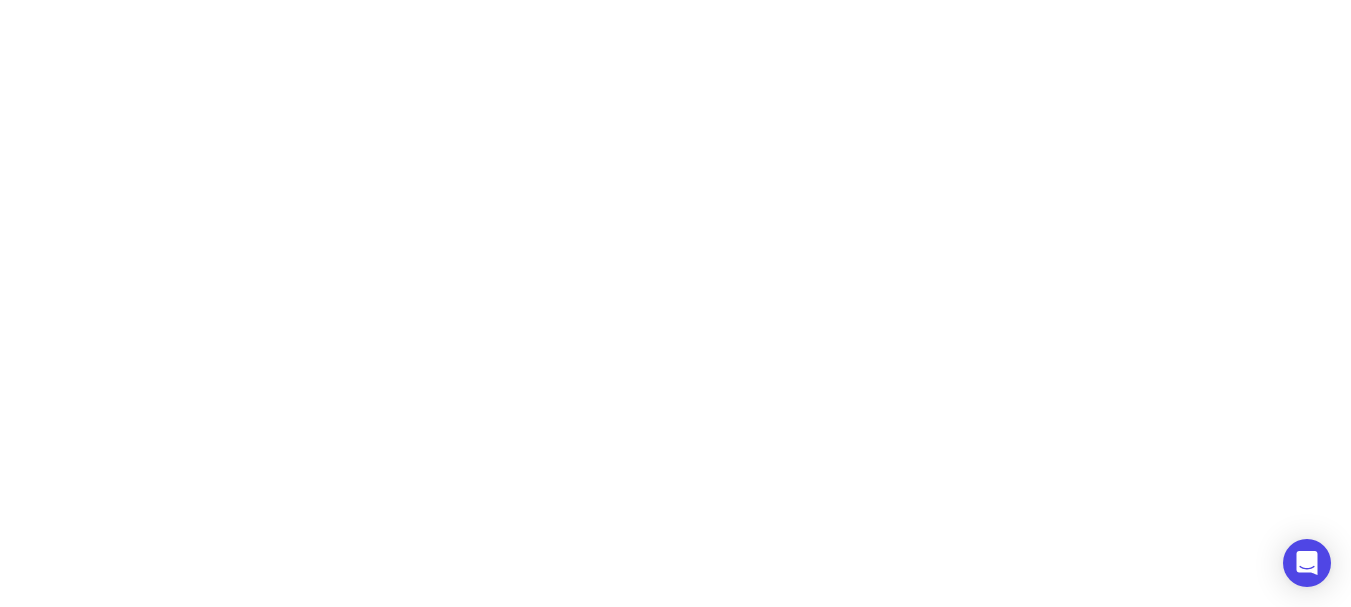 scroll, scrollTop: 0, scrollLeft: 0, axis: both 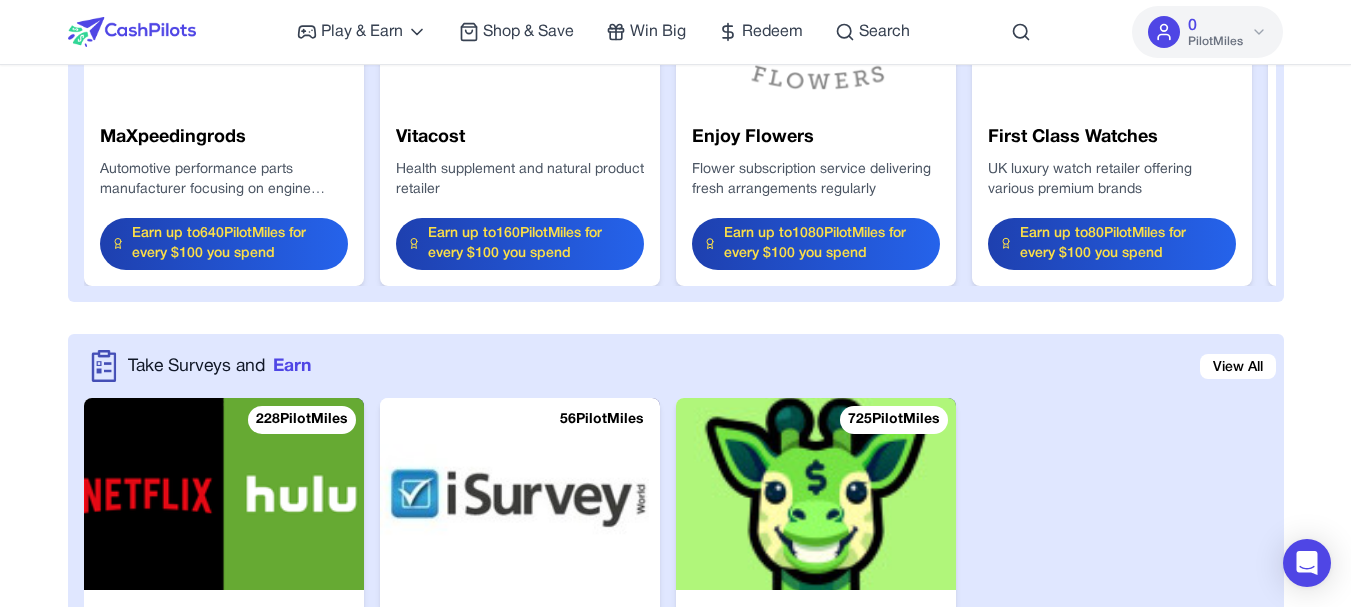 click on "Play & Earn   Play Games Enjoy fun games and earn Try New App Test new app for rewards Answer Surveys Share opinions for PilotMiles Signup & Earn Join service, get rewards Read Articles Learn and earn PilotMiles Shop & Save   Win Big   Redeem   Search   0 PilotMiles" at bounding box center (676, 32) 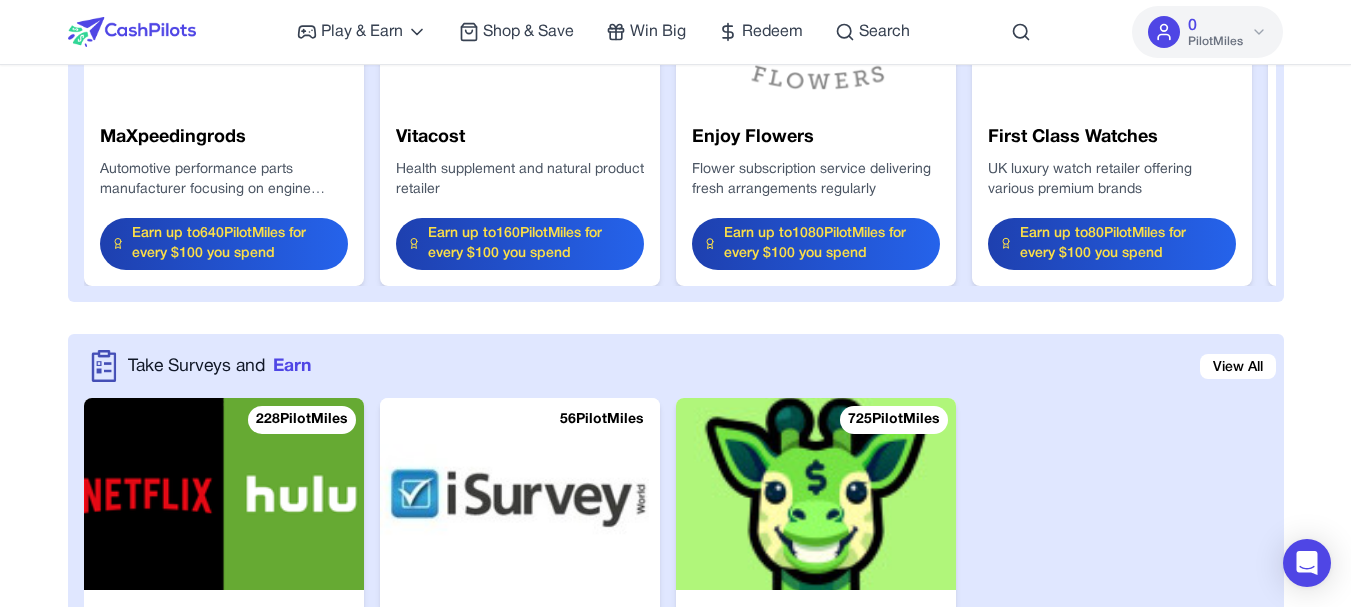 click on "Play & Earn   Play Games Enjoy fun games and earn Try New App Test new app for rewards Answer Surveys Share opinions for PilotMiles Signup & Earn Join service, get rewards Read Articles Learn and earn PilotMiles Shop & Save   Win Big   Redeem   Search   0 PilotMiles" at bounding box center [676, 32] 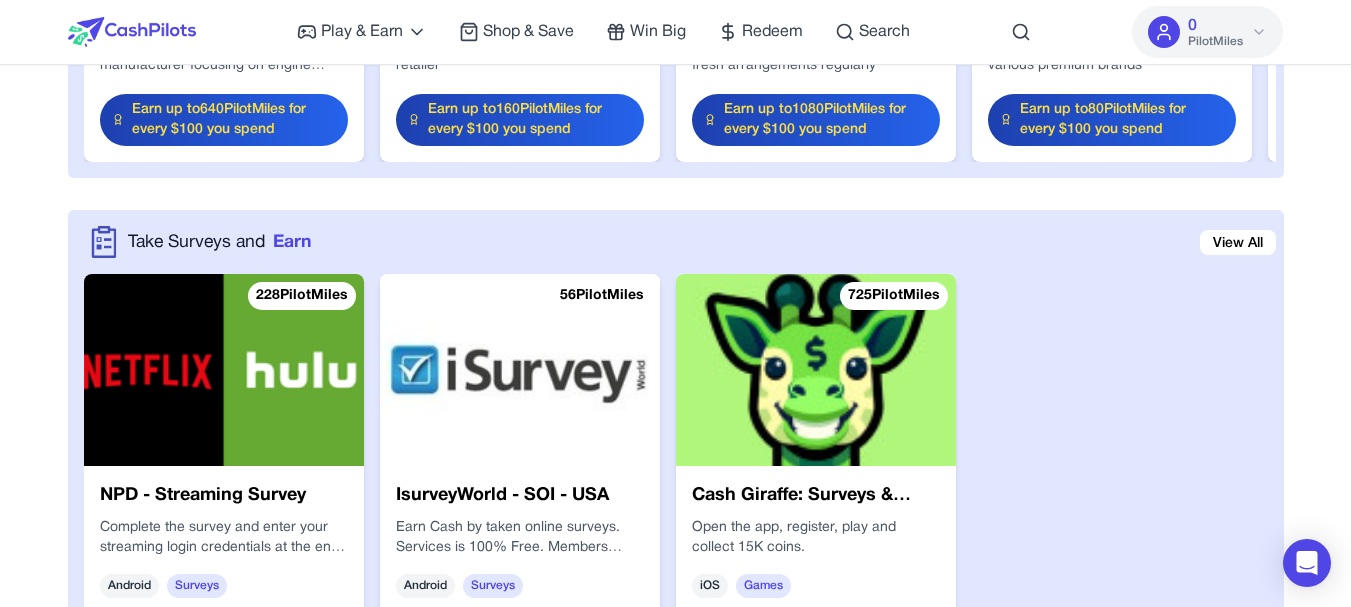 scroll, scrollTop: 2685, scrollLeft: 0, axis: vertical 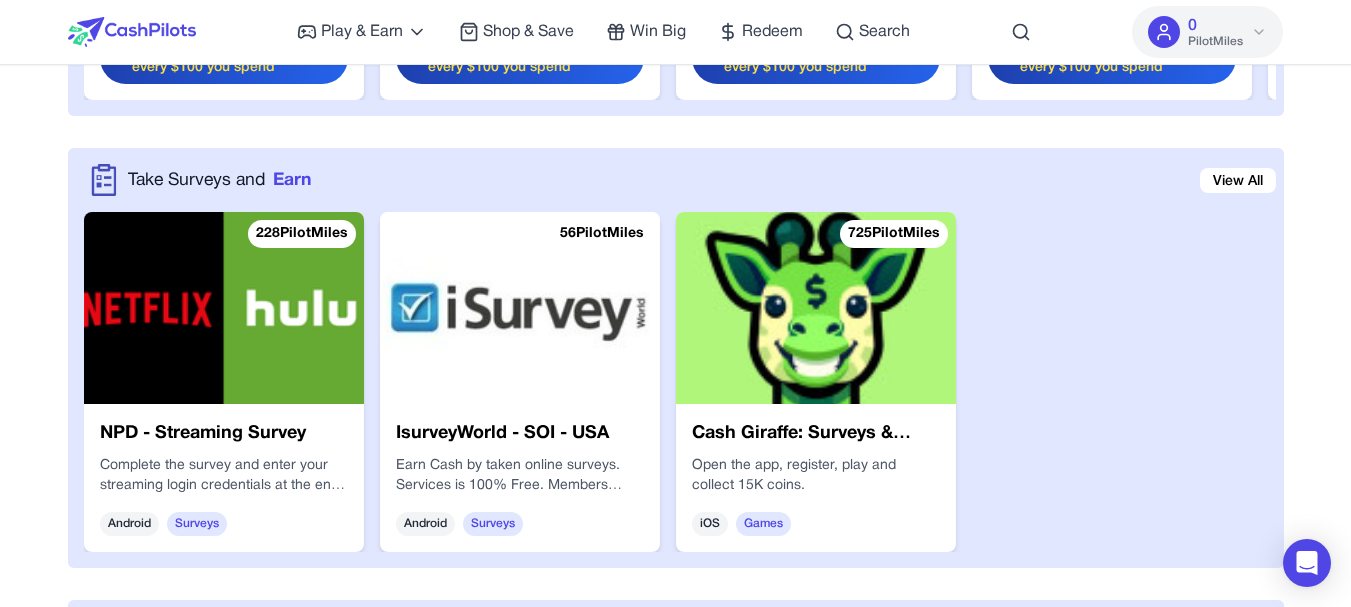 click at bounding box center (816, 308) 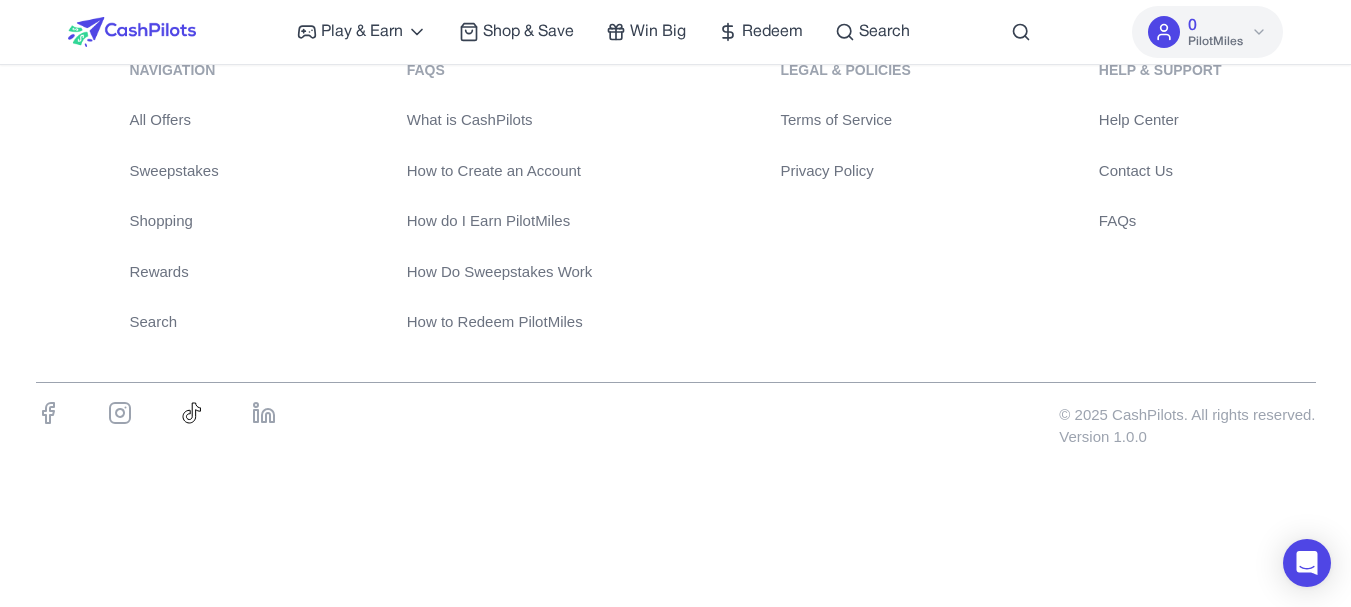 scroll, scrollTop: 0, scrollLeft: 0, axis: both 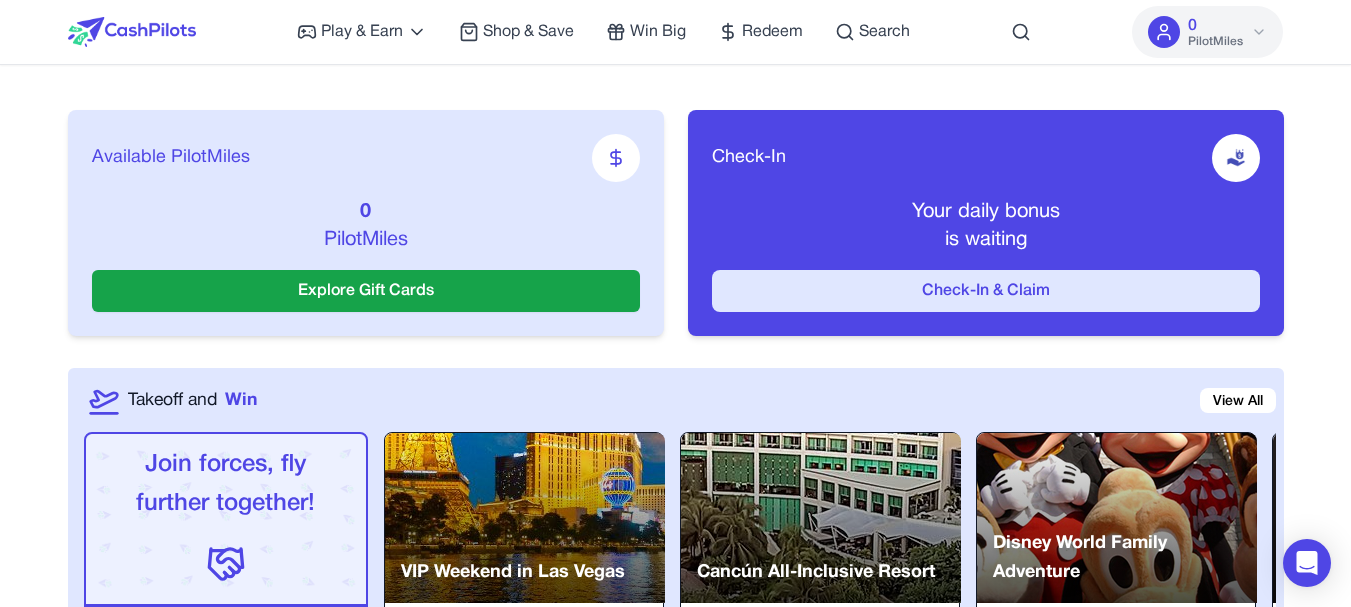 click on "Check-In & Claim" at bounding box center (986, 291) 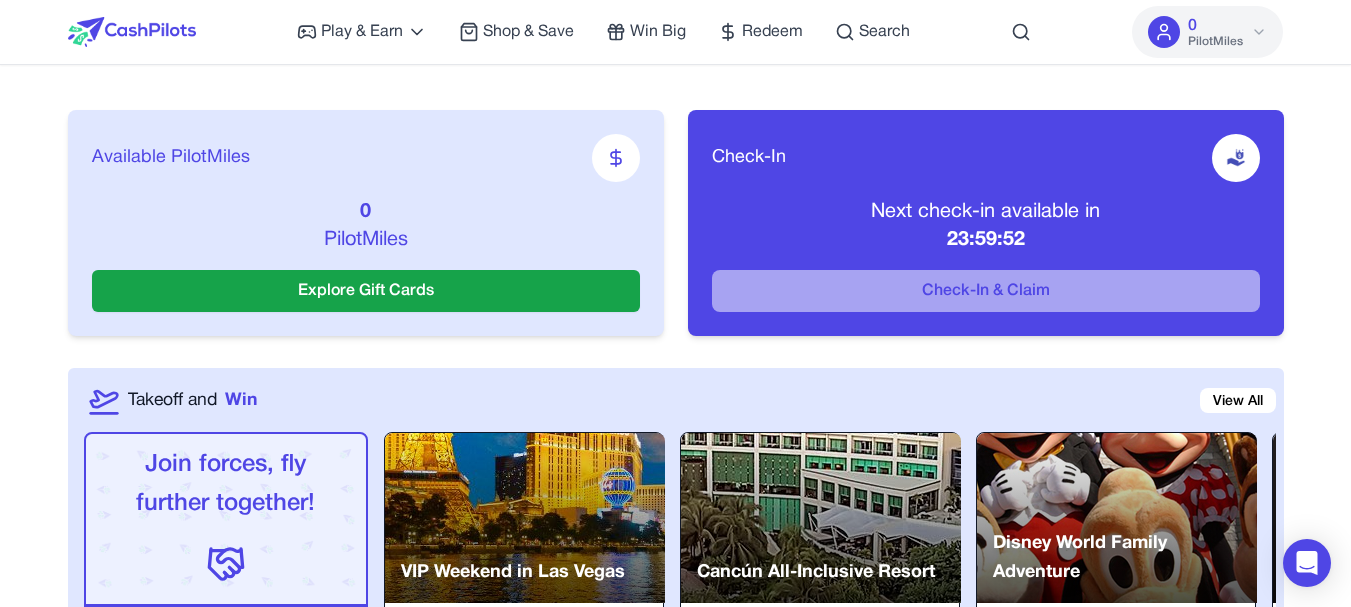 click on "PilotMiles" at bounding box center (1215, 42) 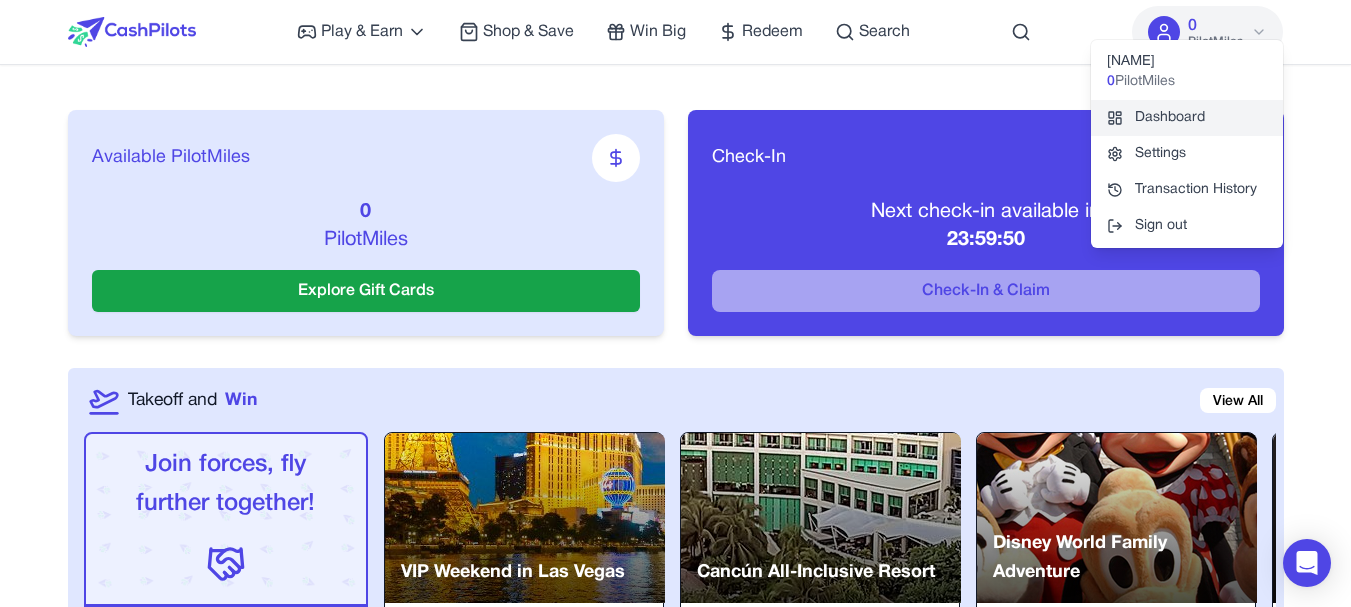click on "Dashboard" at bounding box center (1187, 118) 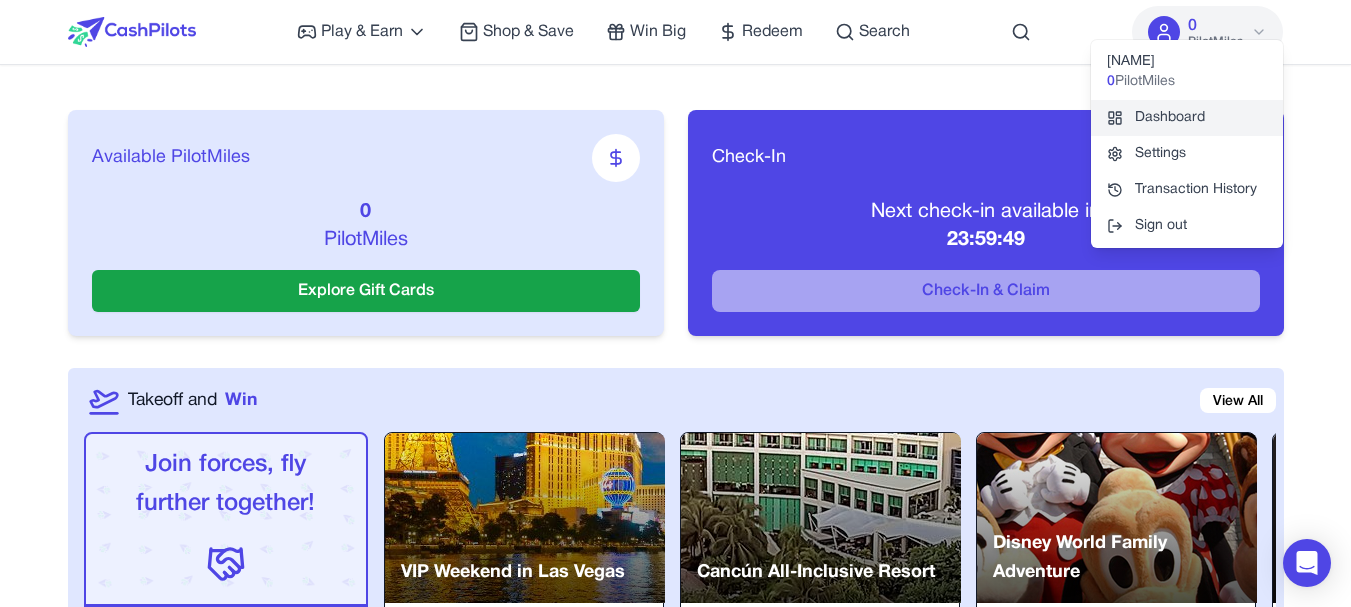 scroll, scrollTop: 0, scrollLeft: 0, axis: both 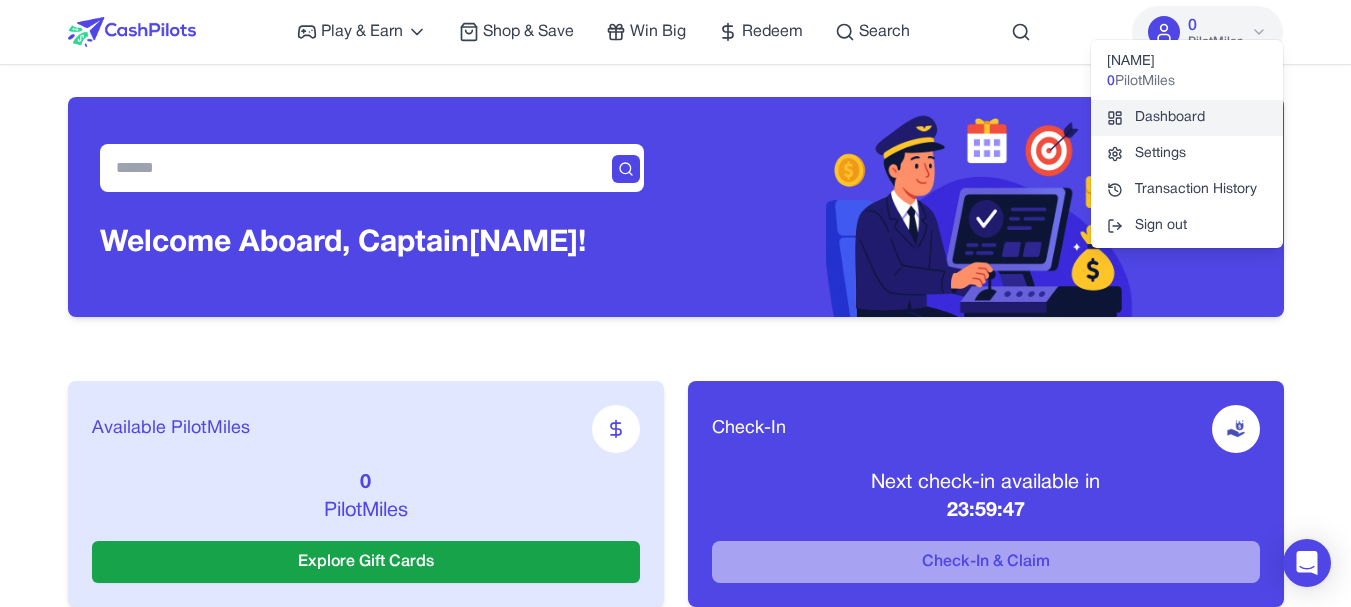 click on "Dashboard" at bounding box center (1187, 118) 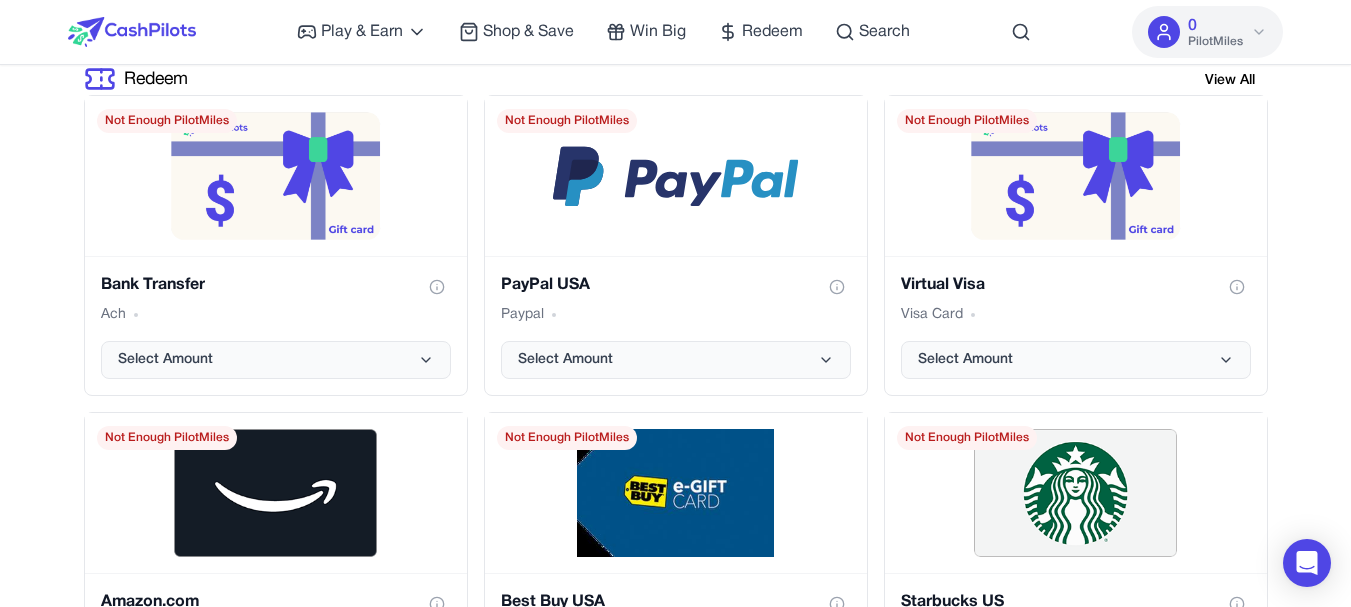 scroll, scrollTop: 3597, scrollLeft: 0, axis: vertical 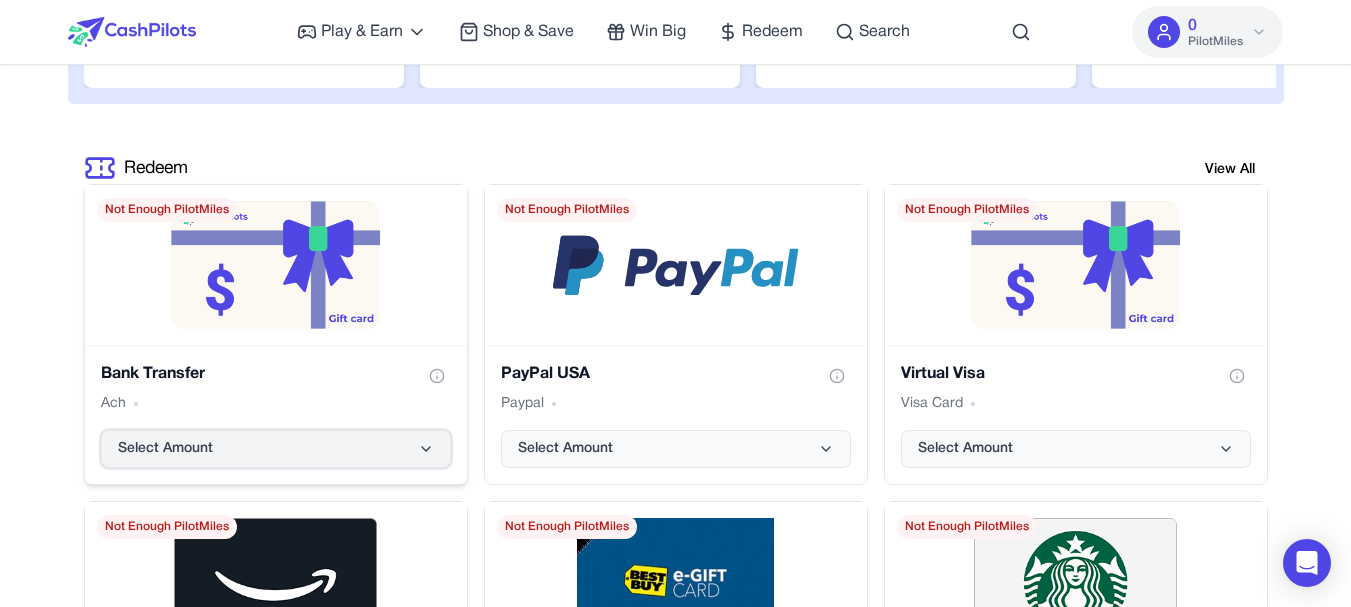 click on "Select Amount" at bounding box center [276, 449] 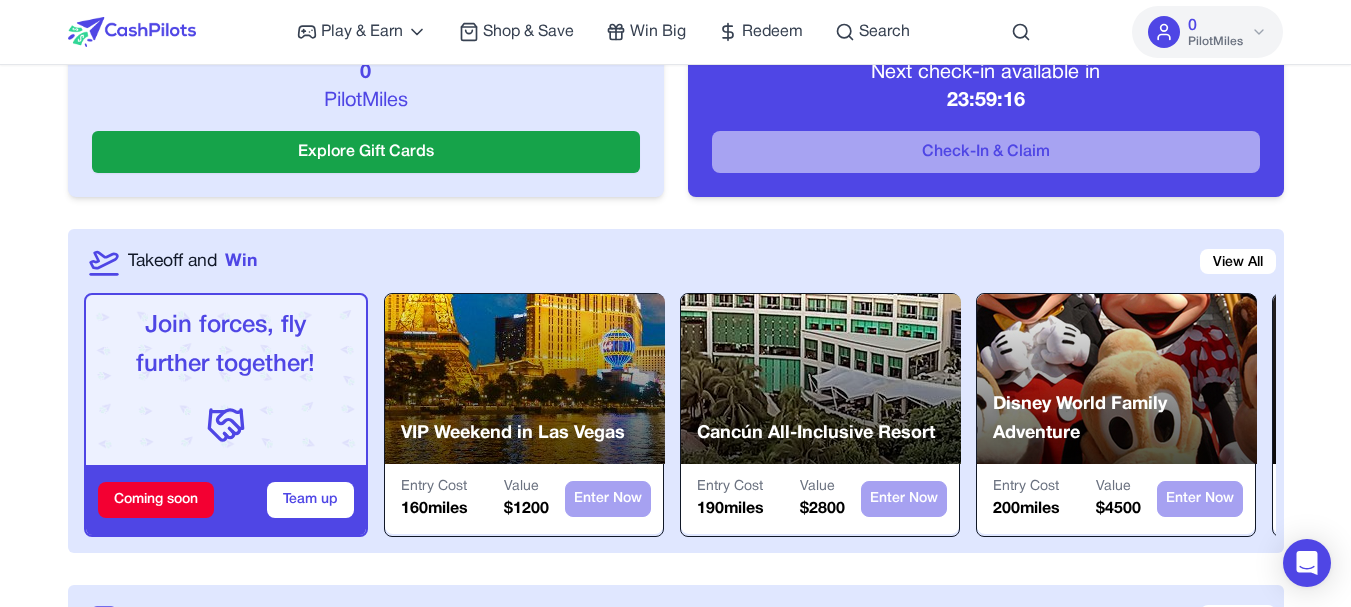 scroll, scrollTop: 55, scrollLeft: 0, axis: vertical 